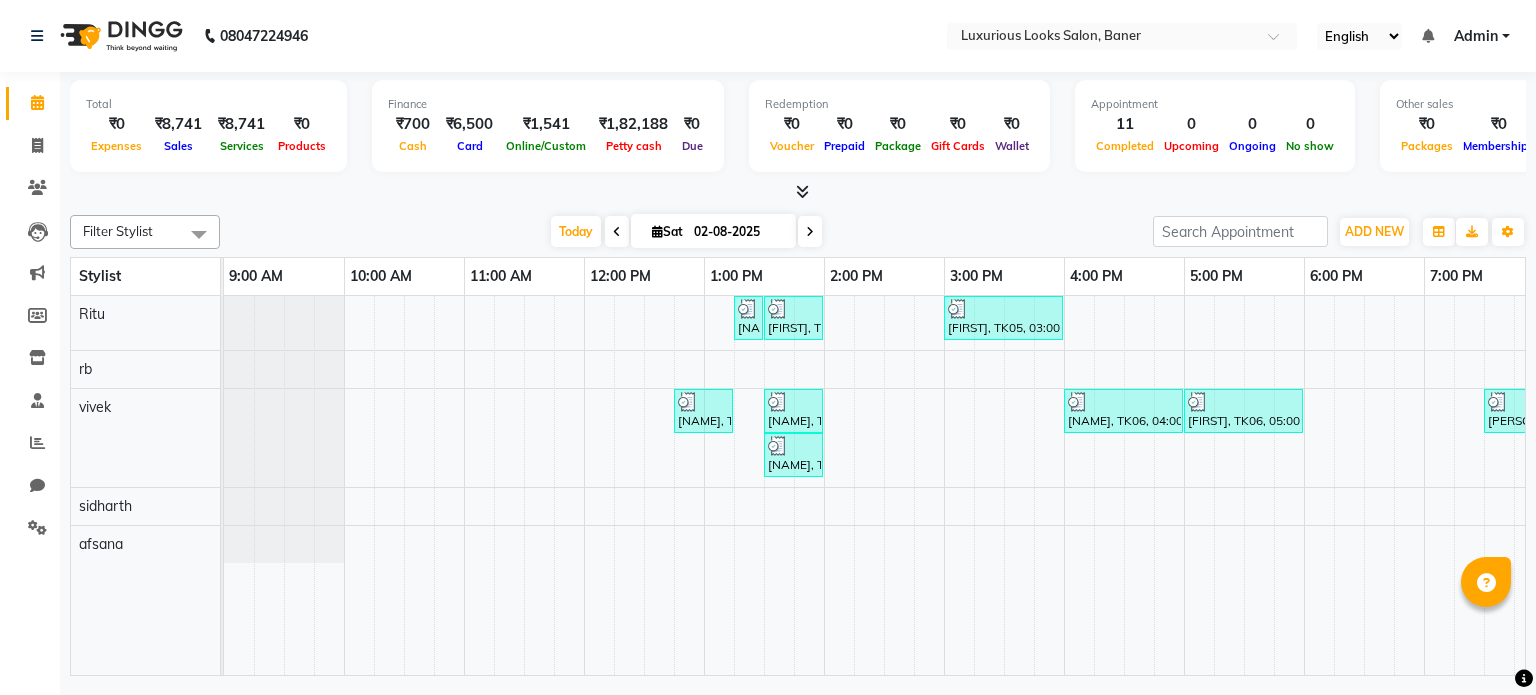 scroll, scrollTop: 0, scrollLeft: 0, axis: both 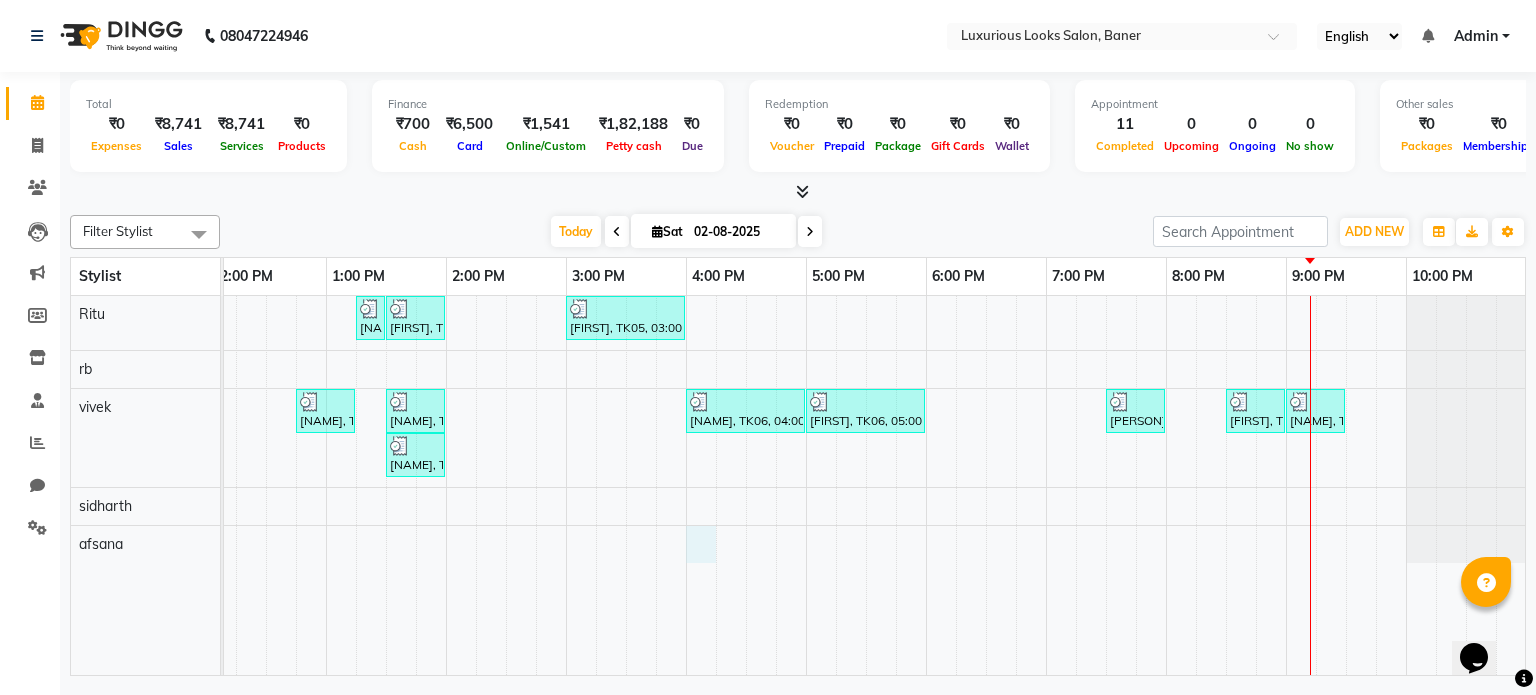click on "[FIRST], TK03, 01:15 PM-01:30 PM, Threading - Eyebrows     [FIRST], TK03, 01:30 PM-02:00 PM, Threading - Upper Lip,Threading - Eyebrows,Threading - Forehead     [FIRST], TK05, 03:00 PM-04:00 PM, Hair Essentials - Ironing     [FIRST], TK01, 12:45 PM-01:15 PM, Hair Cut - Stylist - Male     [FIRST], TK02, 01:30 PM-02:00 PM, Hair Cut - Stylist - Male     [FIRST], TK06, 04:00 PM-05:00 PM, Hair Color - Global (Waist Length)     [FIRST], TK06, 05:00 PM-06:00 PM, Hair Color - Global Root Touch up - Female     [FIRST], TK07, 07:30 PM-08:00 PM, Hair Cut - Stylist - Male     [FIRST], TK07, 08:30 PM-09:00 PM, Hair Cut - Beard Styling     [FIRST], TK07, 09:00 PM-09:30 PM, Hair Essentials - Head Massage with Wash     [FIRST] [LAST], TK04, 01:30 PM-02:00 PM, Hair Cut - Stylist - Male" at bounding box center [686, 486] 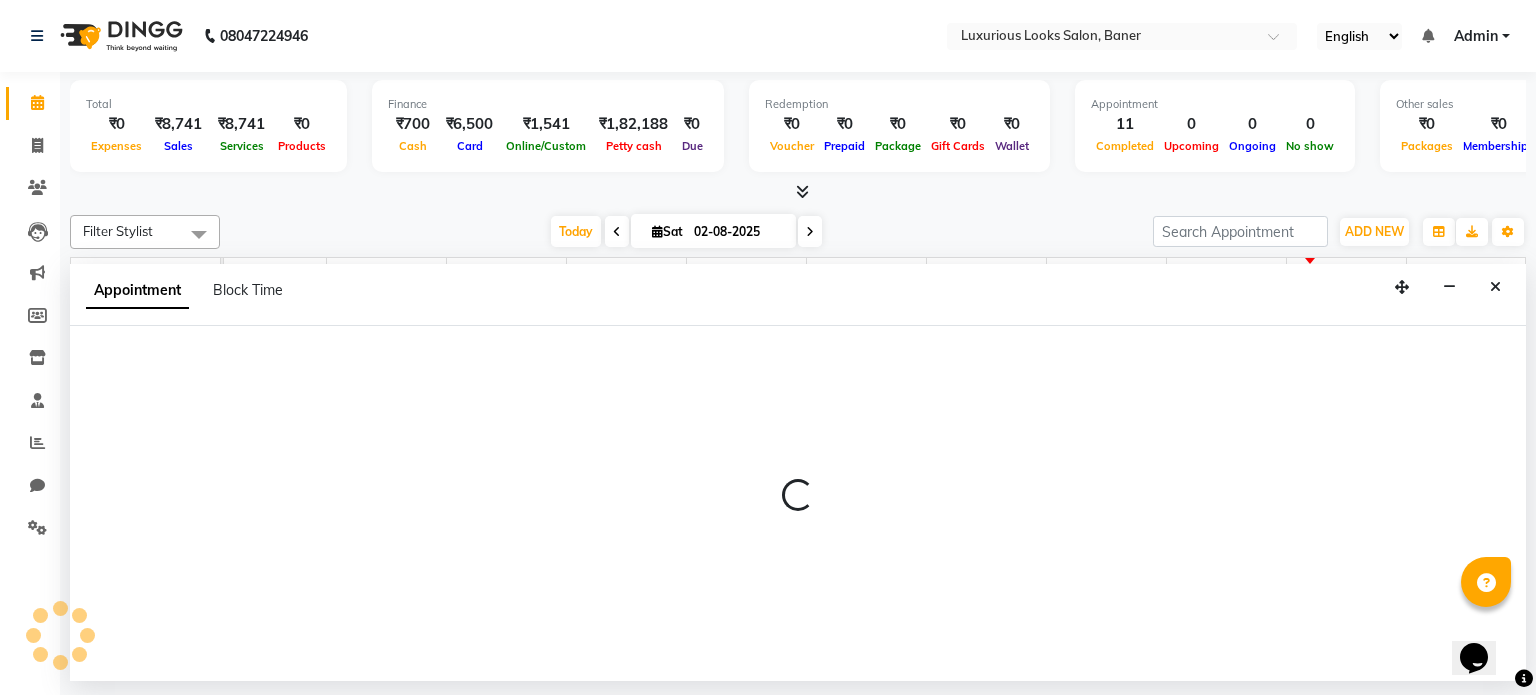 select on "84569" 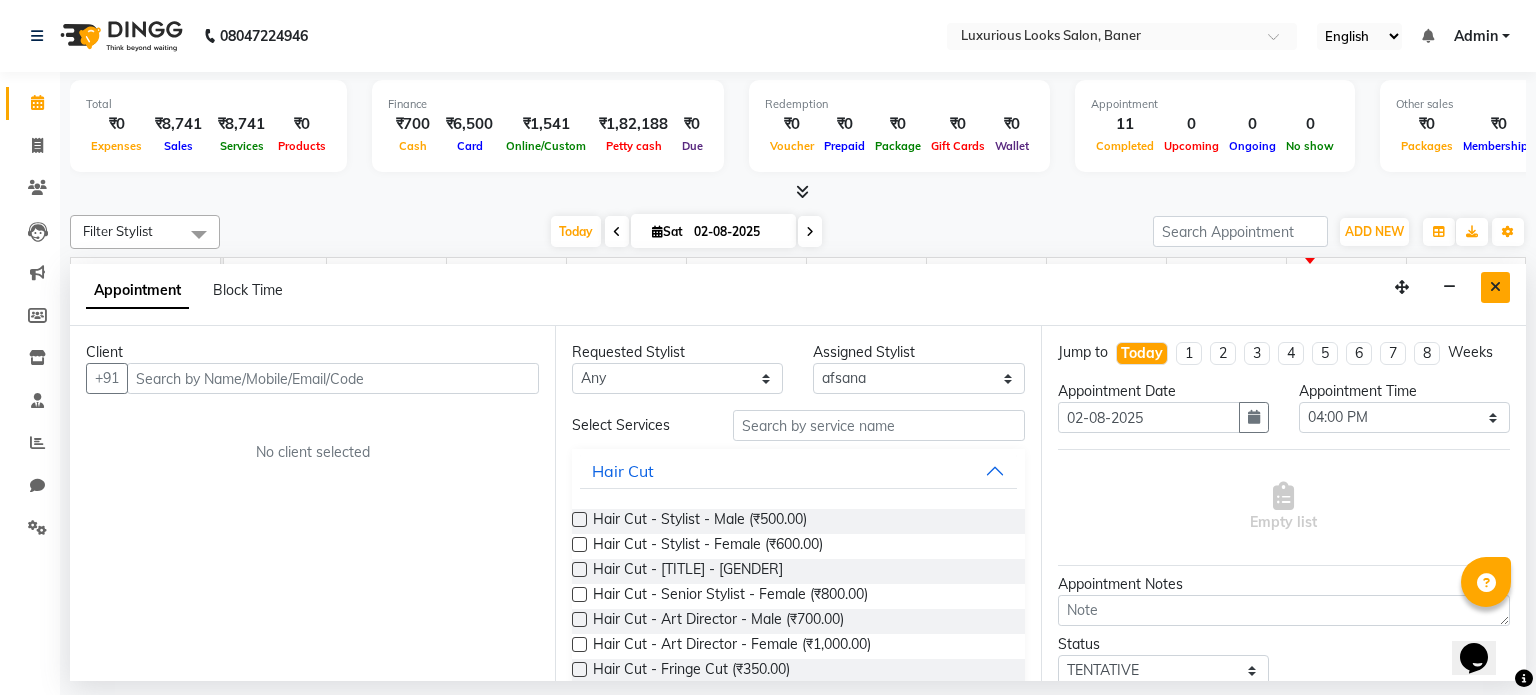 click at bounding box center [1495, 287] 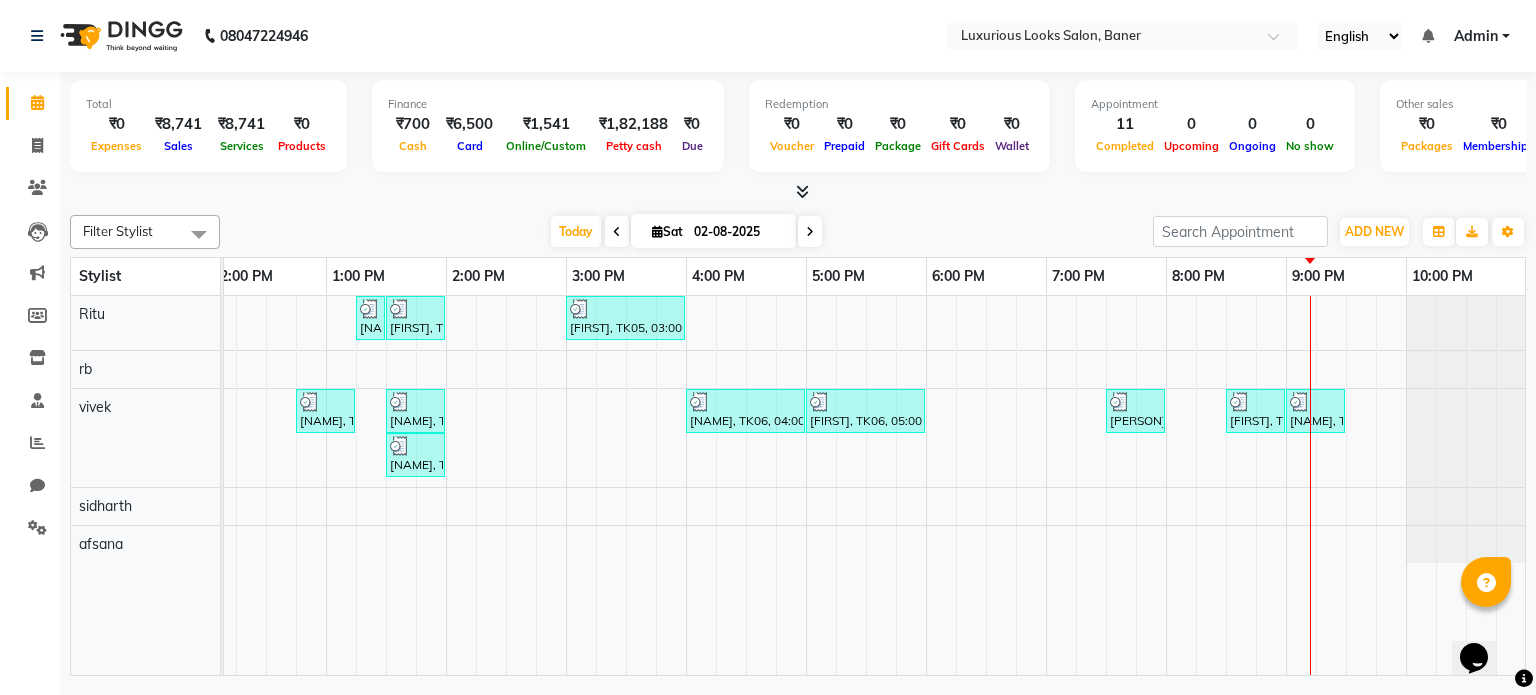 click on "[FIRST], TK03, 01:15 PM-01:30 PM, Threading - Eyebrows     [FIRST], TK03, 01:30 PM-02:00 PM, Threading - Upper Lip,Threading - Eyebrows,Threading - Forehead     [FIRST], TK05, 03:00 PM-04:00 PM, Hair Essentials - Ironing     [FIRST], TK01, 12:45 PM-01:15 PM, Hair Cut - Stylist - Male     [FIRST], TK02, 01:30 PM-02:00 PM, Hair Cut - Stylist - Male     [FIRST], TK06, 04:00 PM-05:00 PM, Hair Color - Global (Waist Length)     [FIRST], TK06, 05:00 PM-06:00 PM, Hair Color - Global Root Touch up - Female     [FIRST], TK07, 07:30 PM-08:00 PM, Hair Cut - Stylist - Male     [FIRST], TK07, 08:30 PM-09:00 PM, Hair Cut - Beard Styling     [FIRST], TK07, 09:00 PM-09:30 PM, Hair Essentials - Head Massage with Wash     [FIRST] [LAST], TK04, 01:30 PM-02:00 PM, Hair Cut - Stylist - Male" at bounding box center [686, 486] 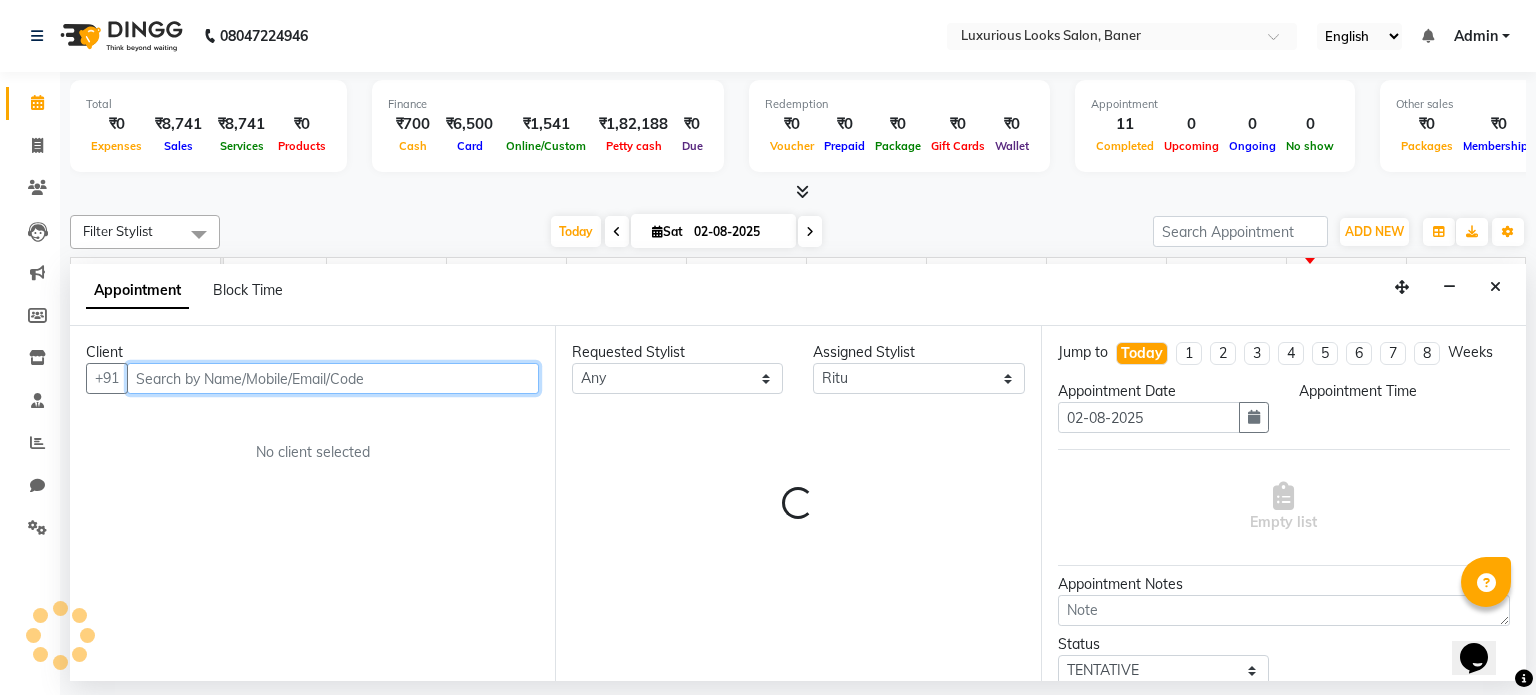 select on "1170" 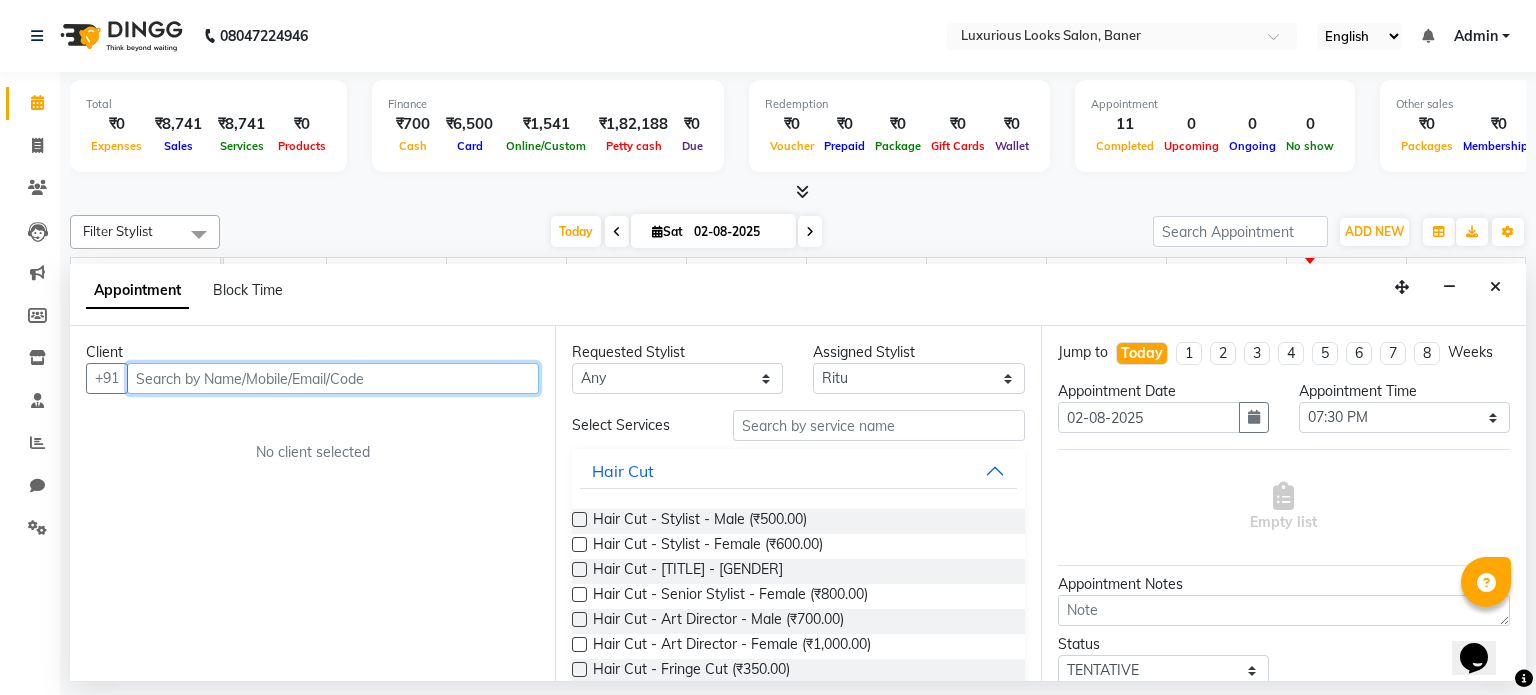click at bounding box center (333, 378) 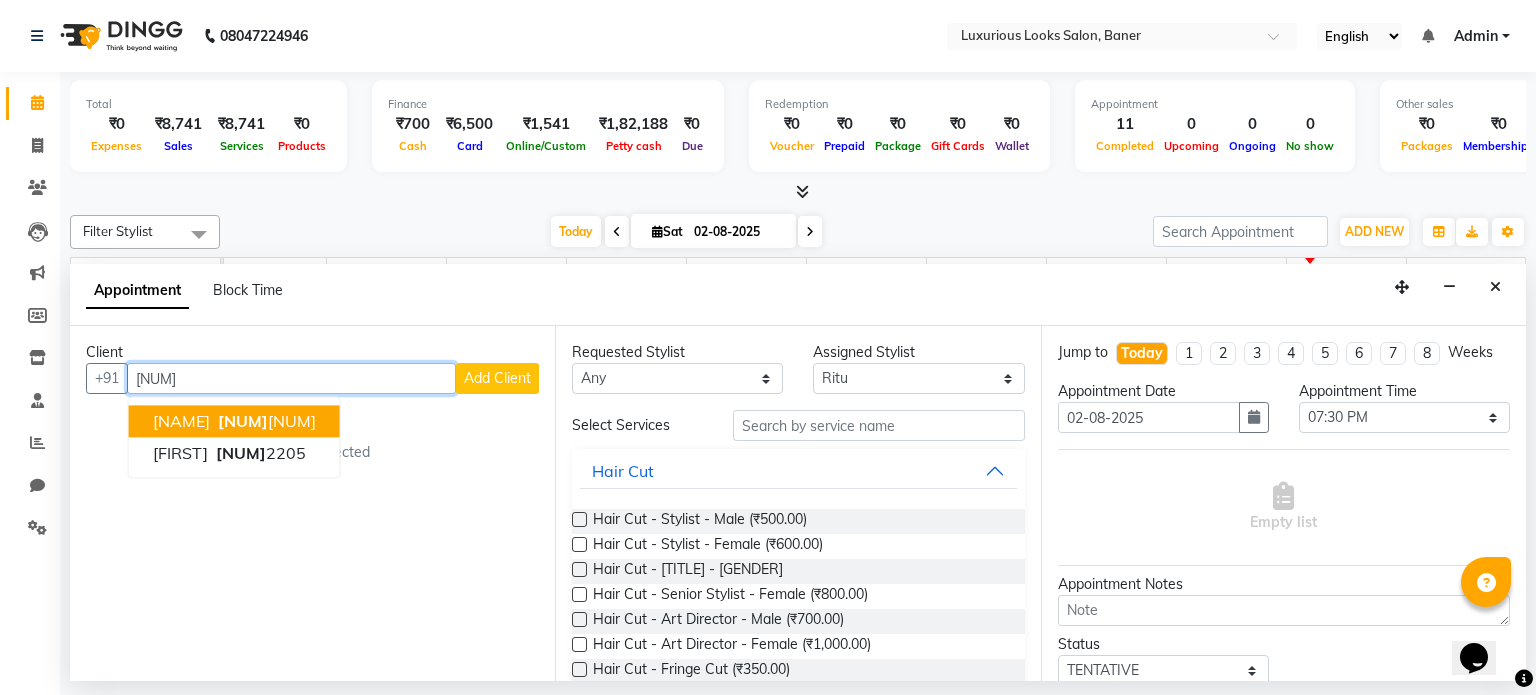 click on "[NUM]" at bounding box center [243, 422] 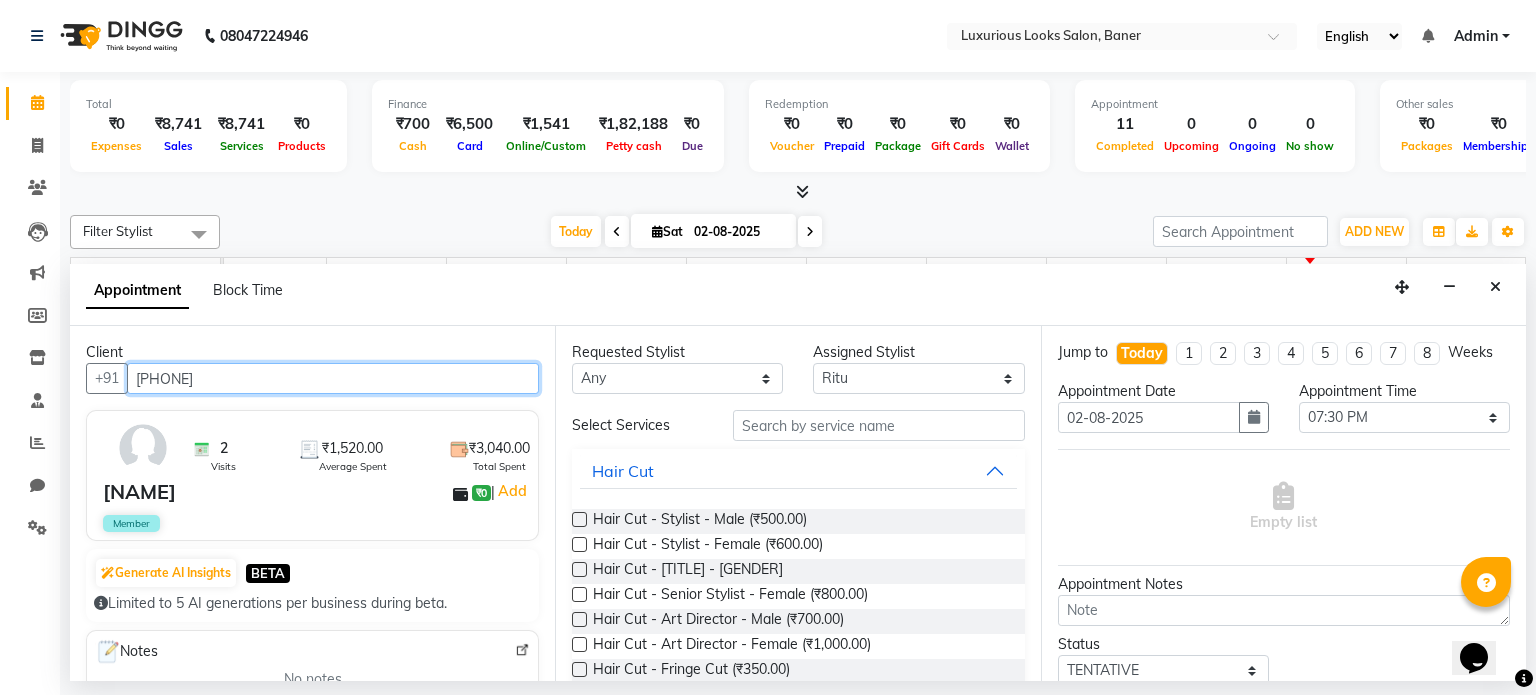 type on "[PHONE]" 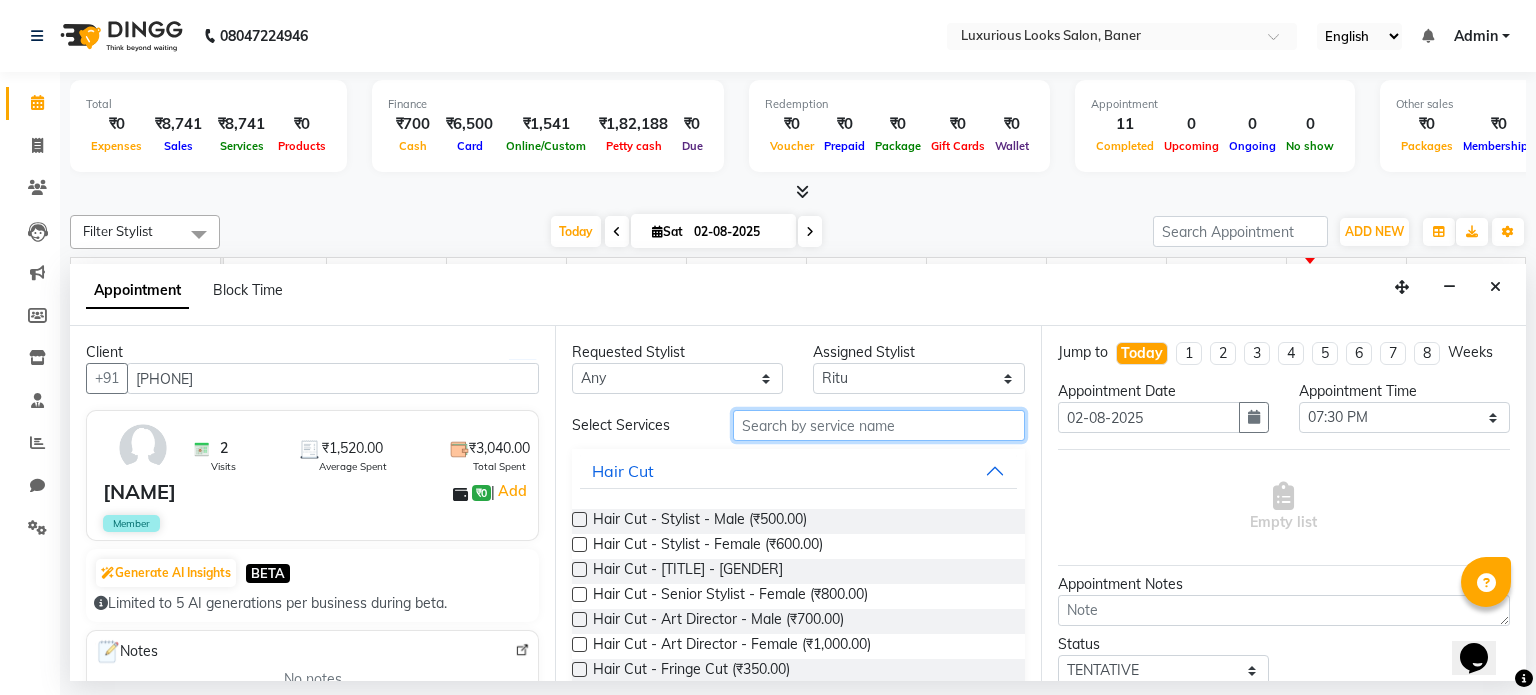 click at bounding box center [879, 425] 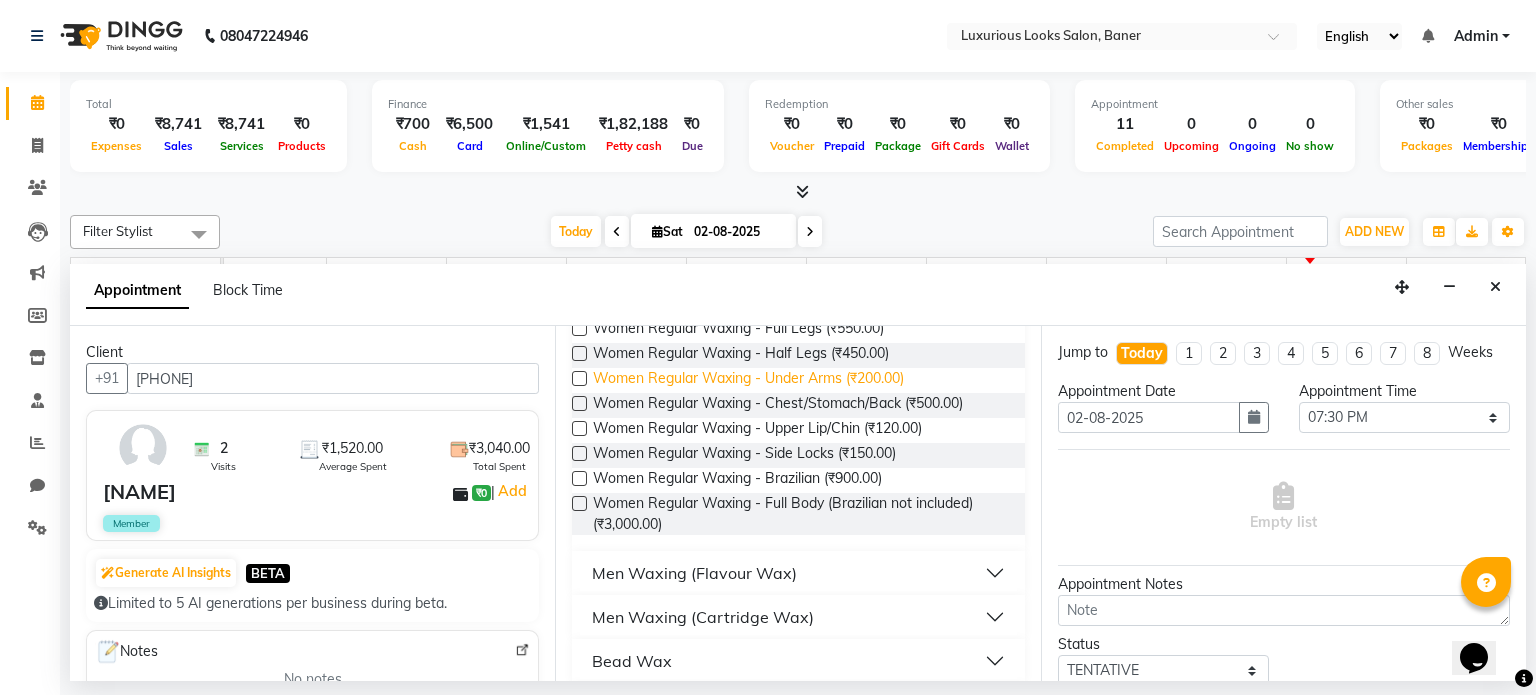 scroll, scrollTop: 277, scrollLeft: 0, axis: vertical 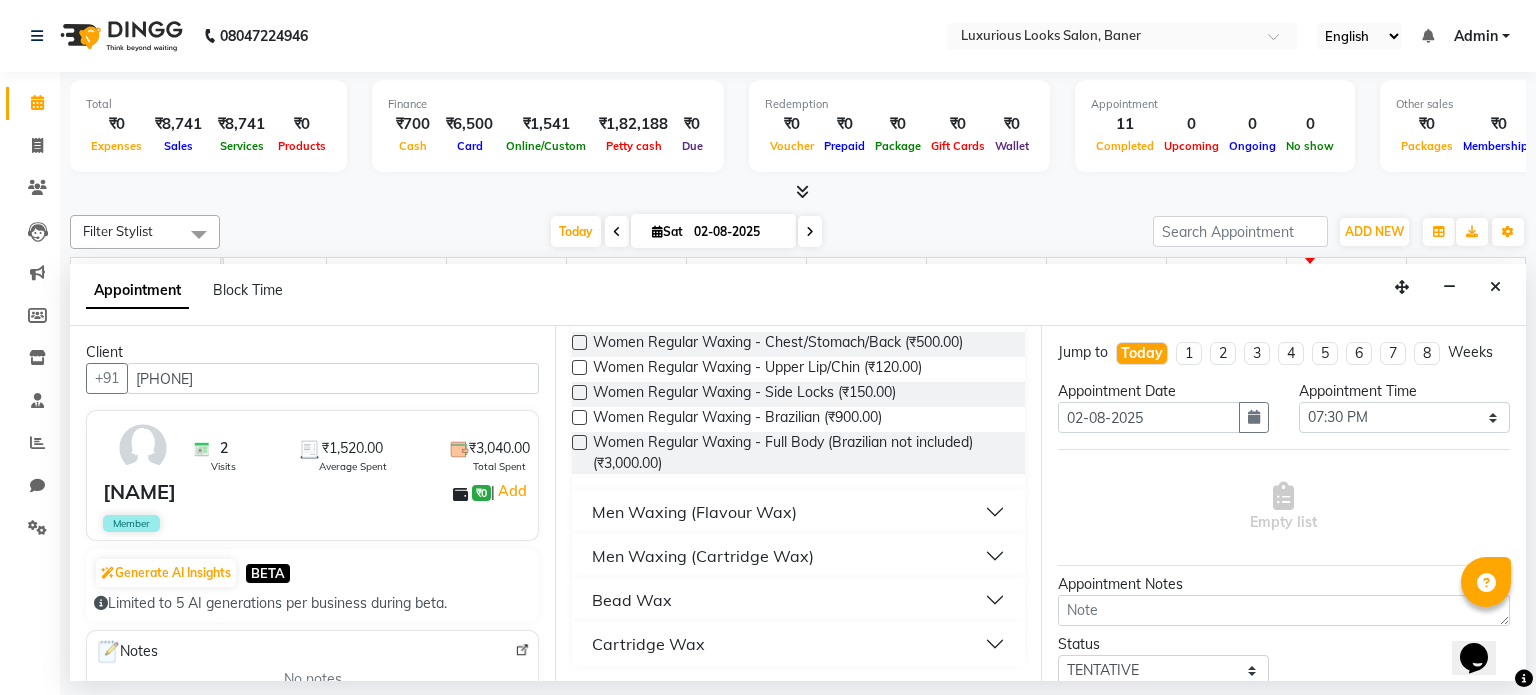 type on "wax" 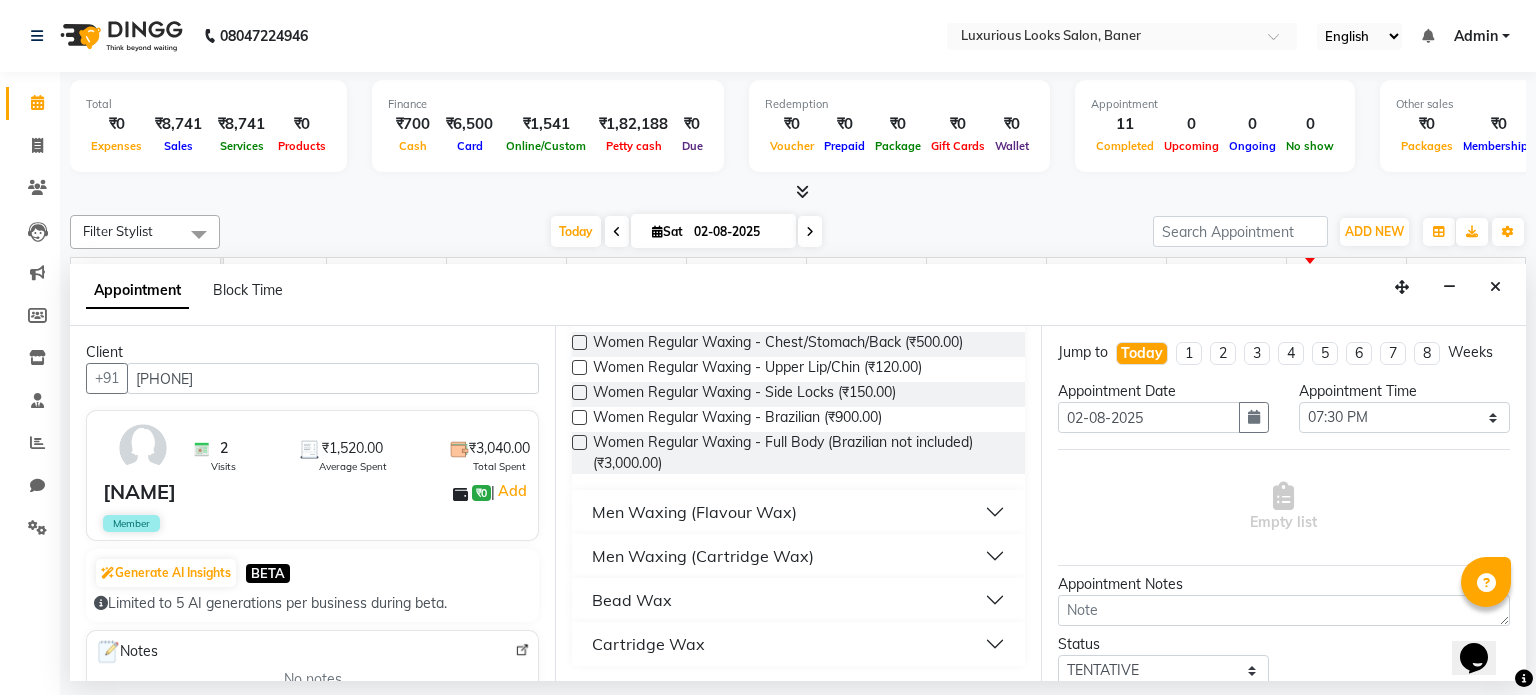 click on "Cartridge Wax" at bounding box center [648, 644] 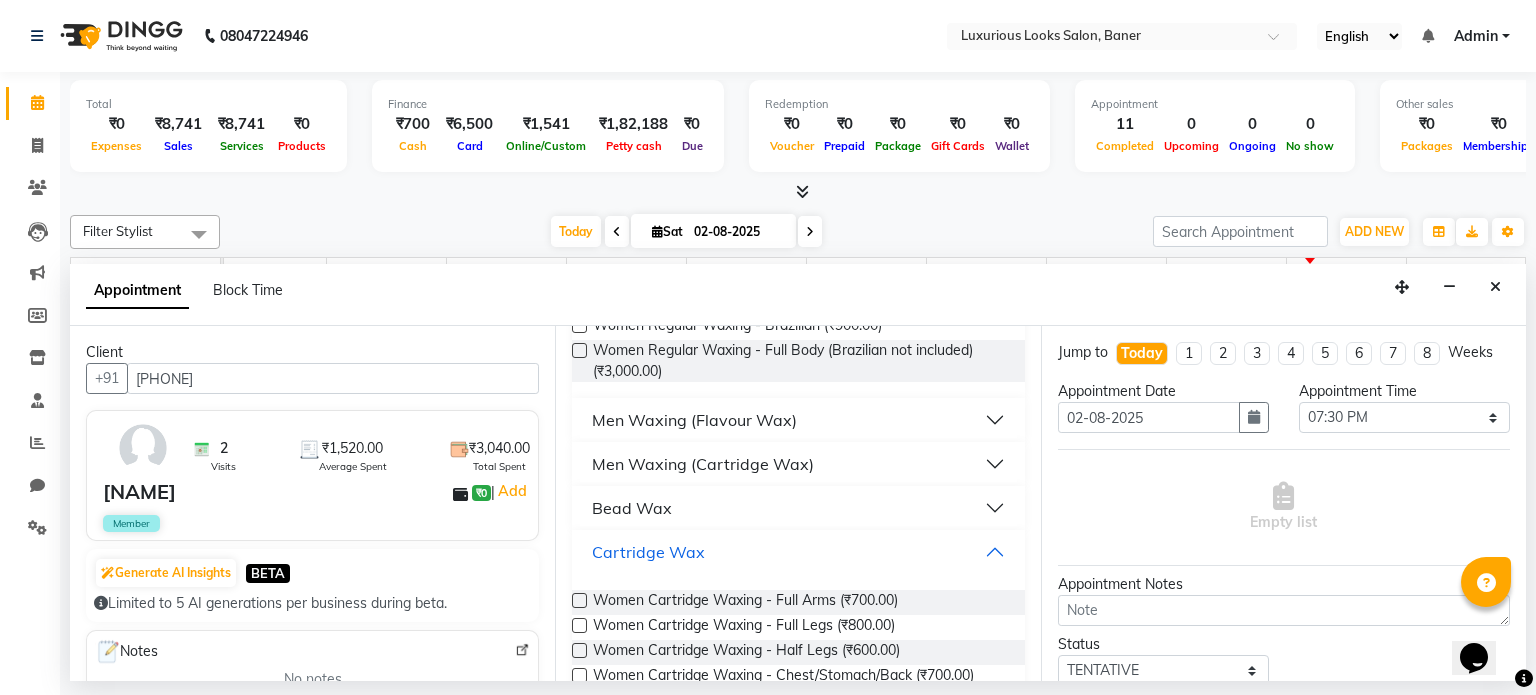 scroll, scrollTop: 452, scrollLeft: 0, axis: vertical 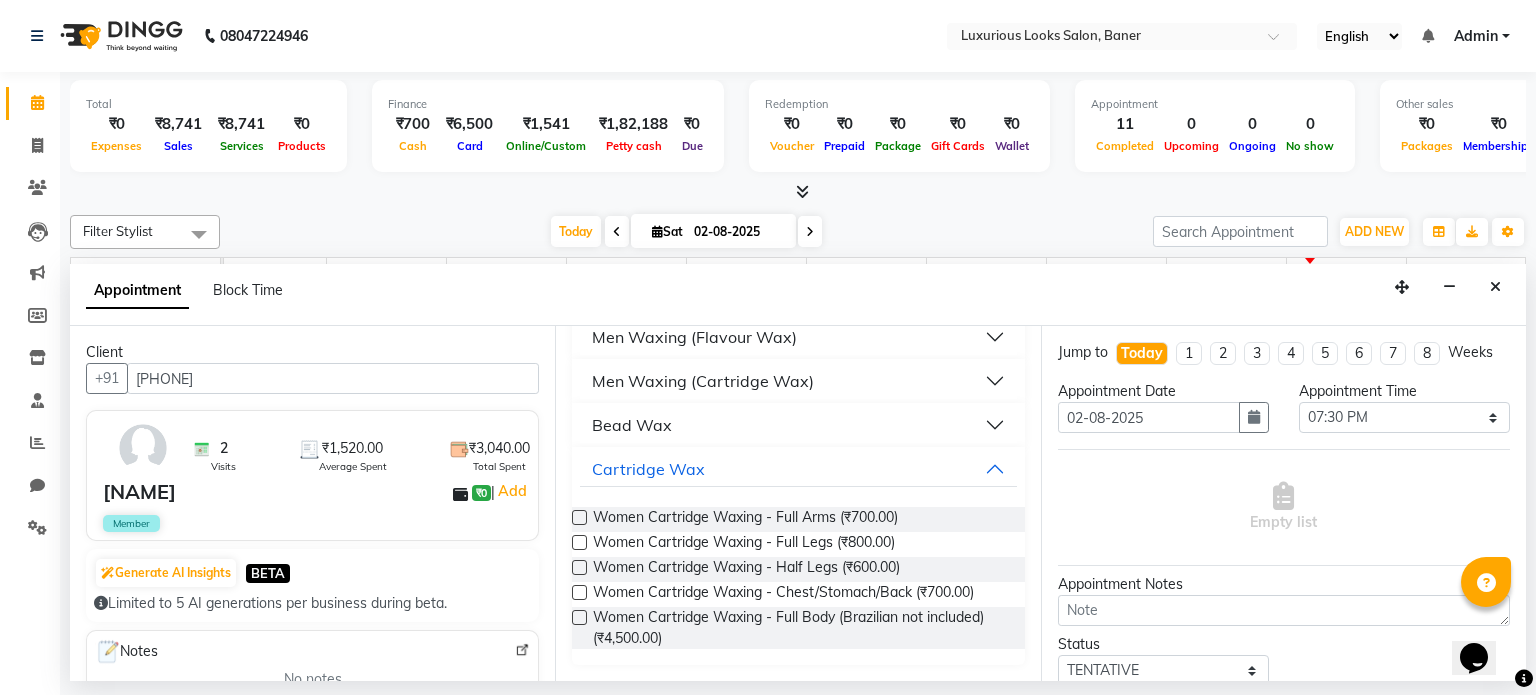 click at bounding box center (579, 517) 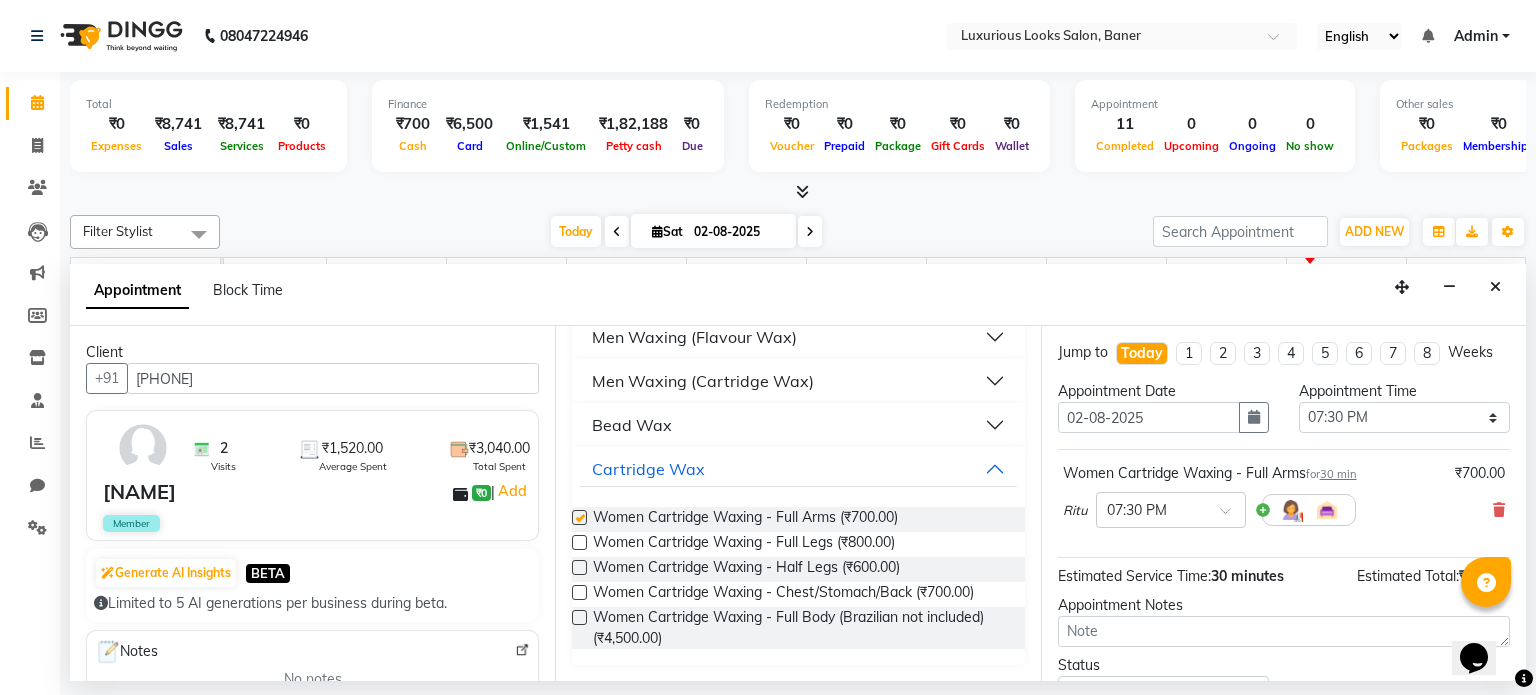 checkbox on "false" 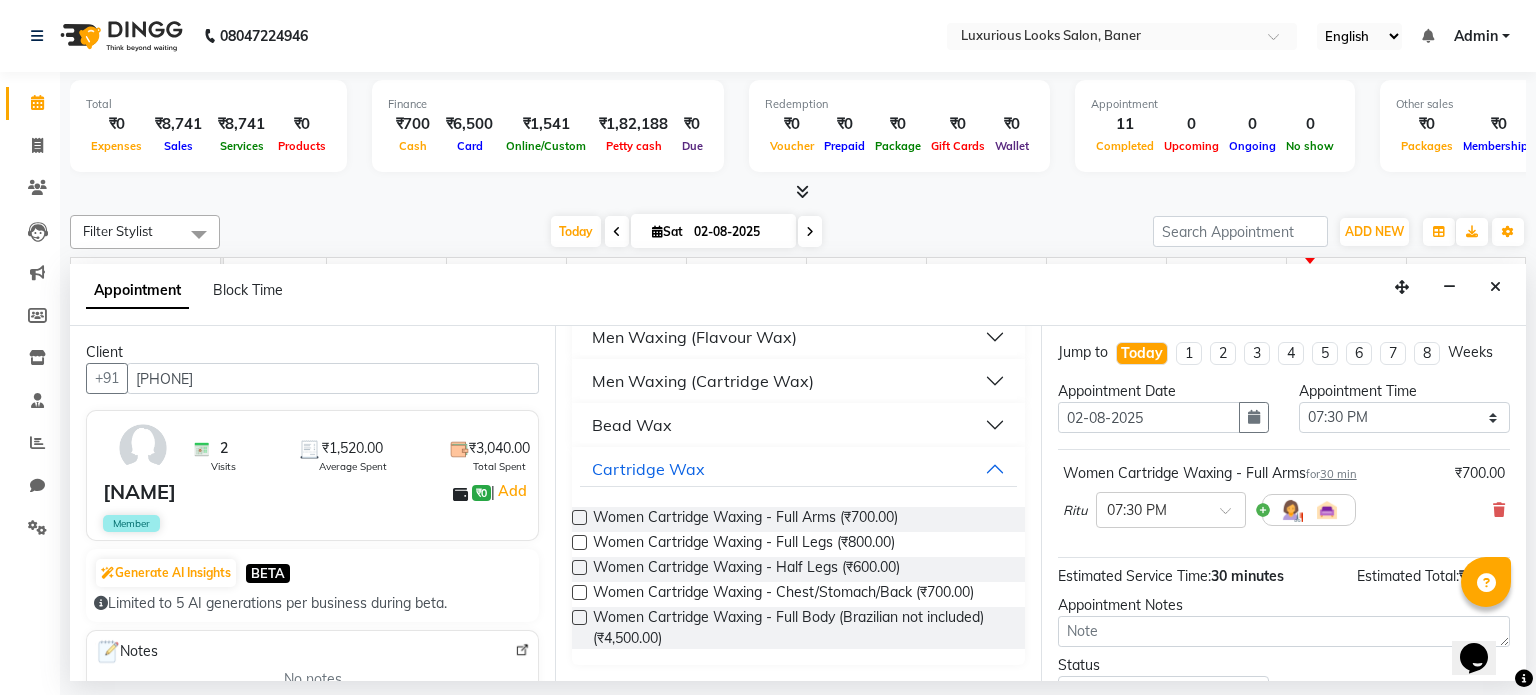 click at bounding box center (579, 542) 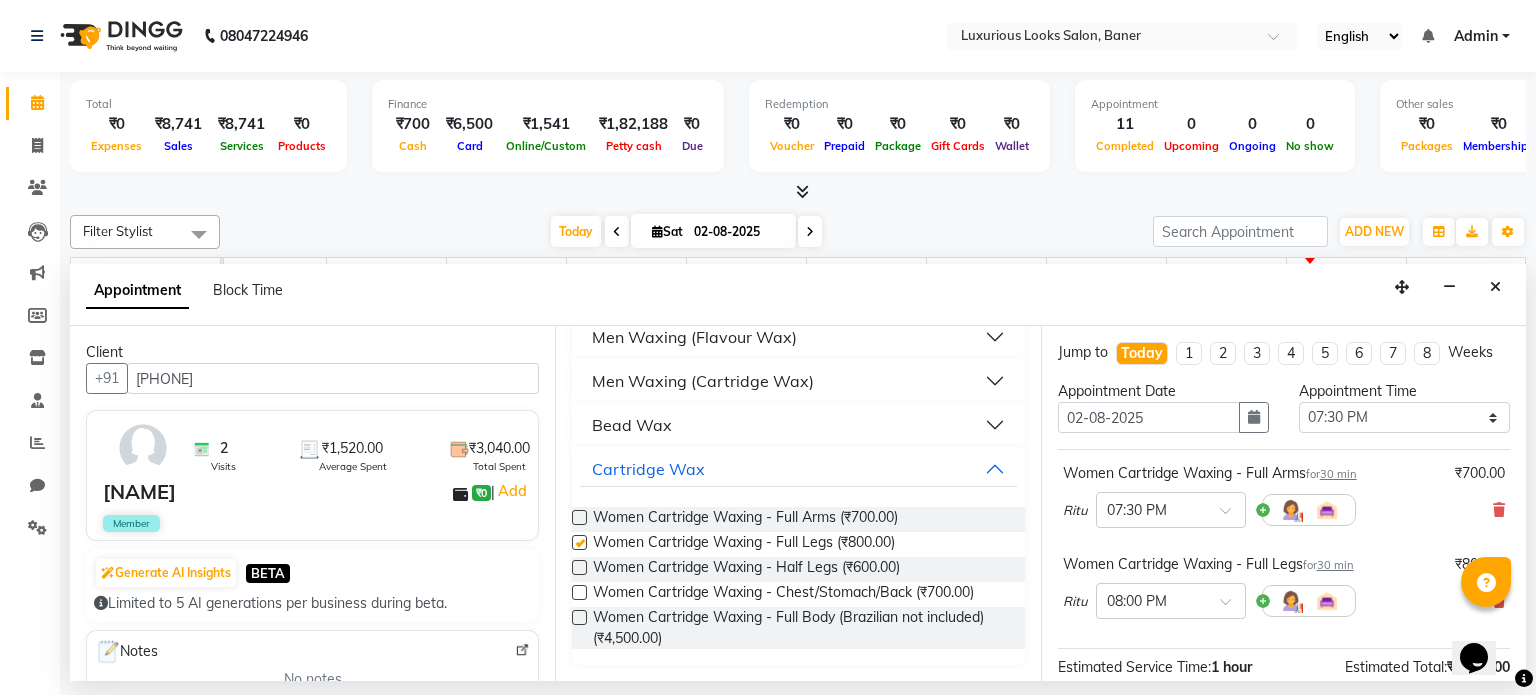 checkbox on "false" 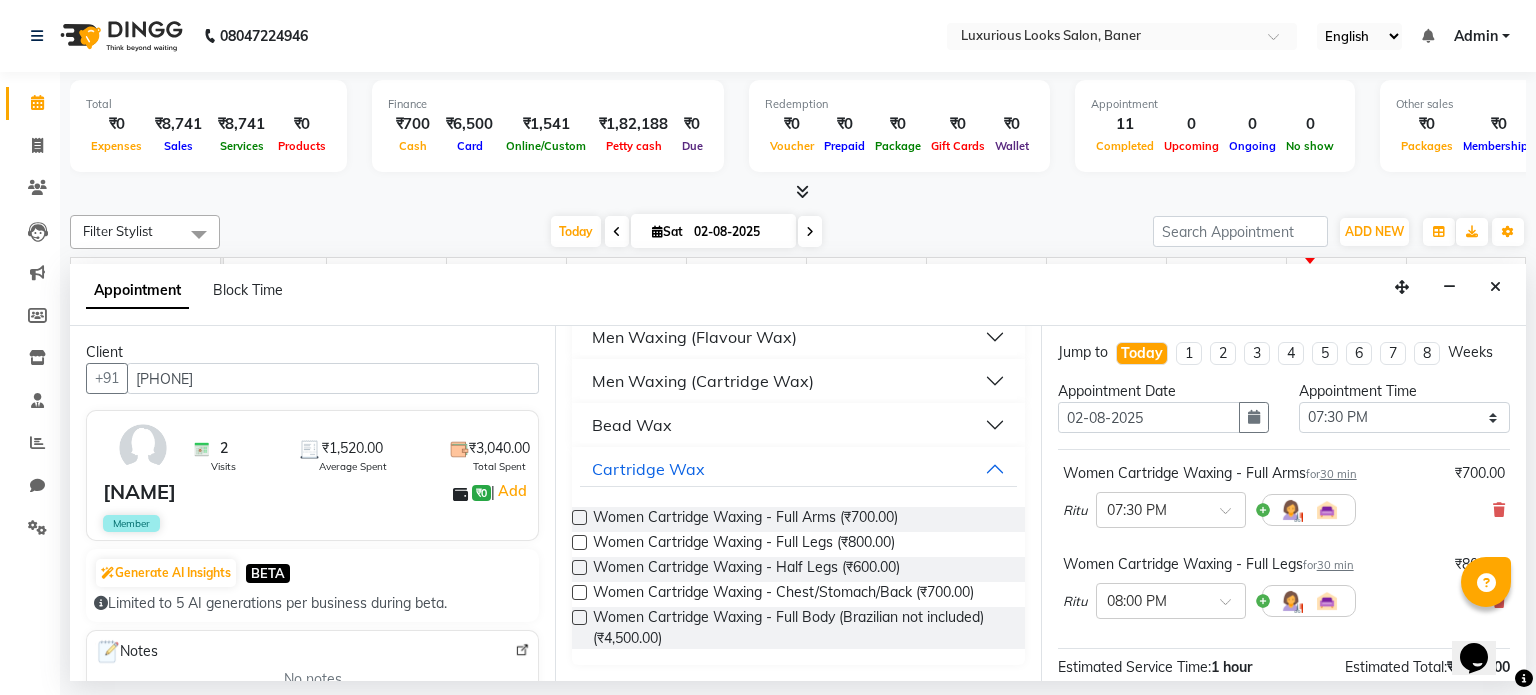 click on "Bead Wax" at bounding box center (798, 425) 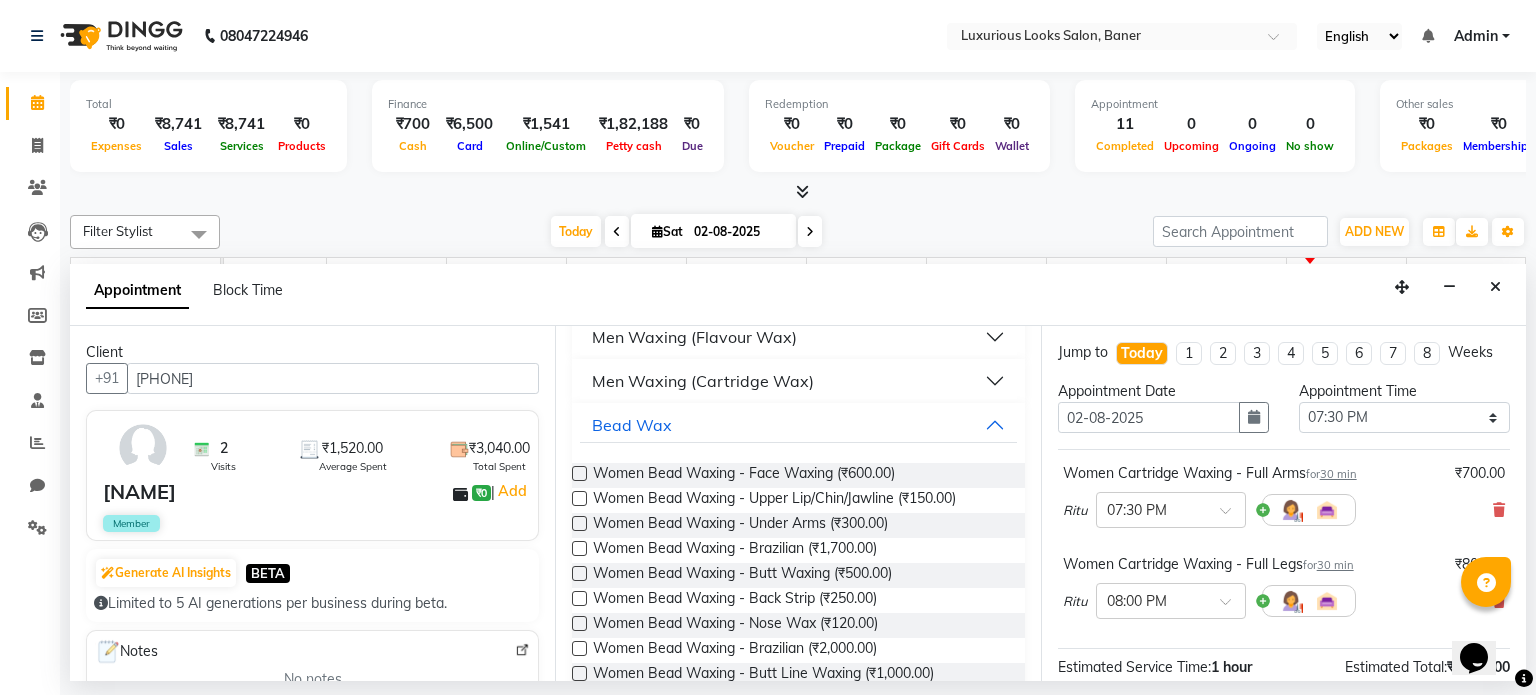 click at bounding box center [579, 523] 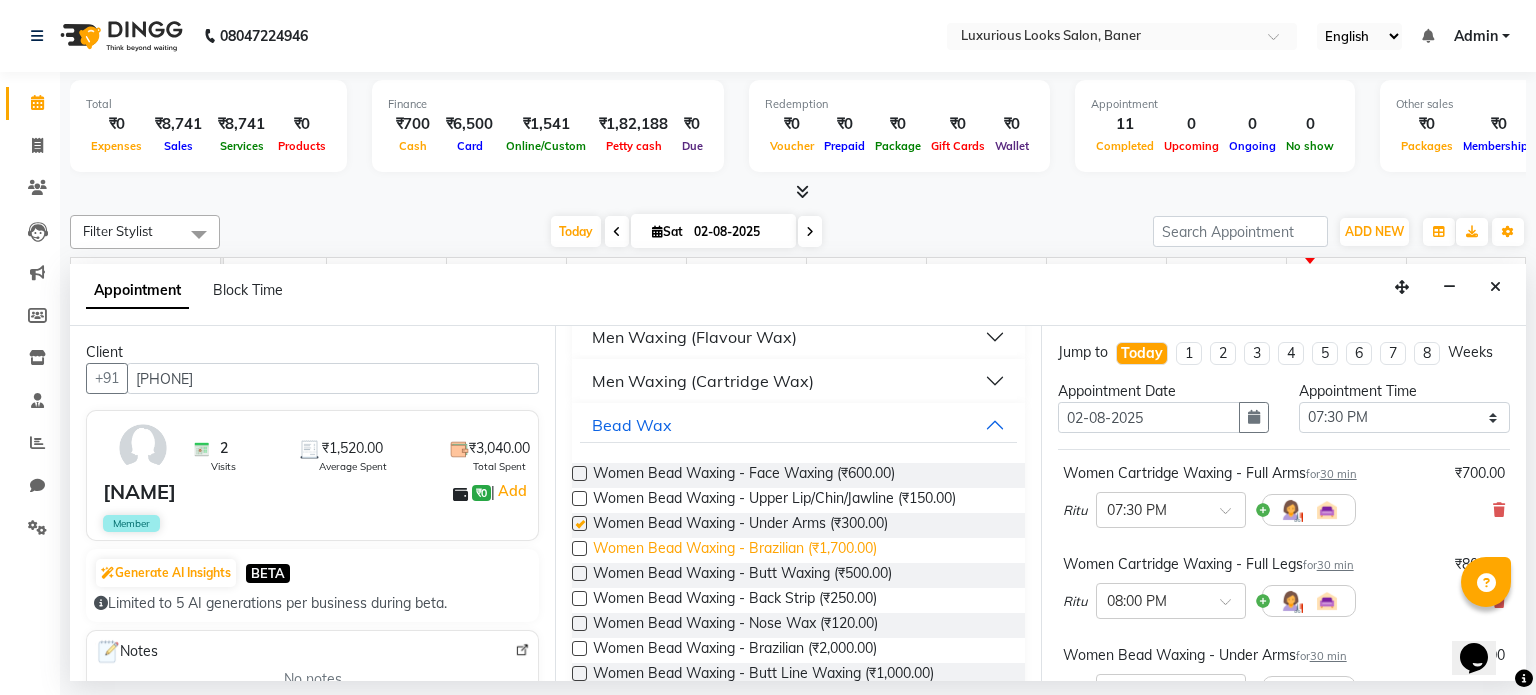 checkbox on "false" 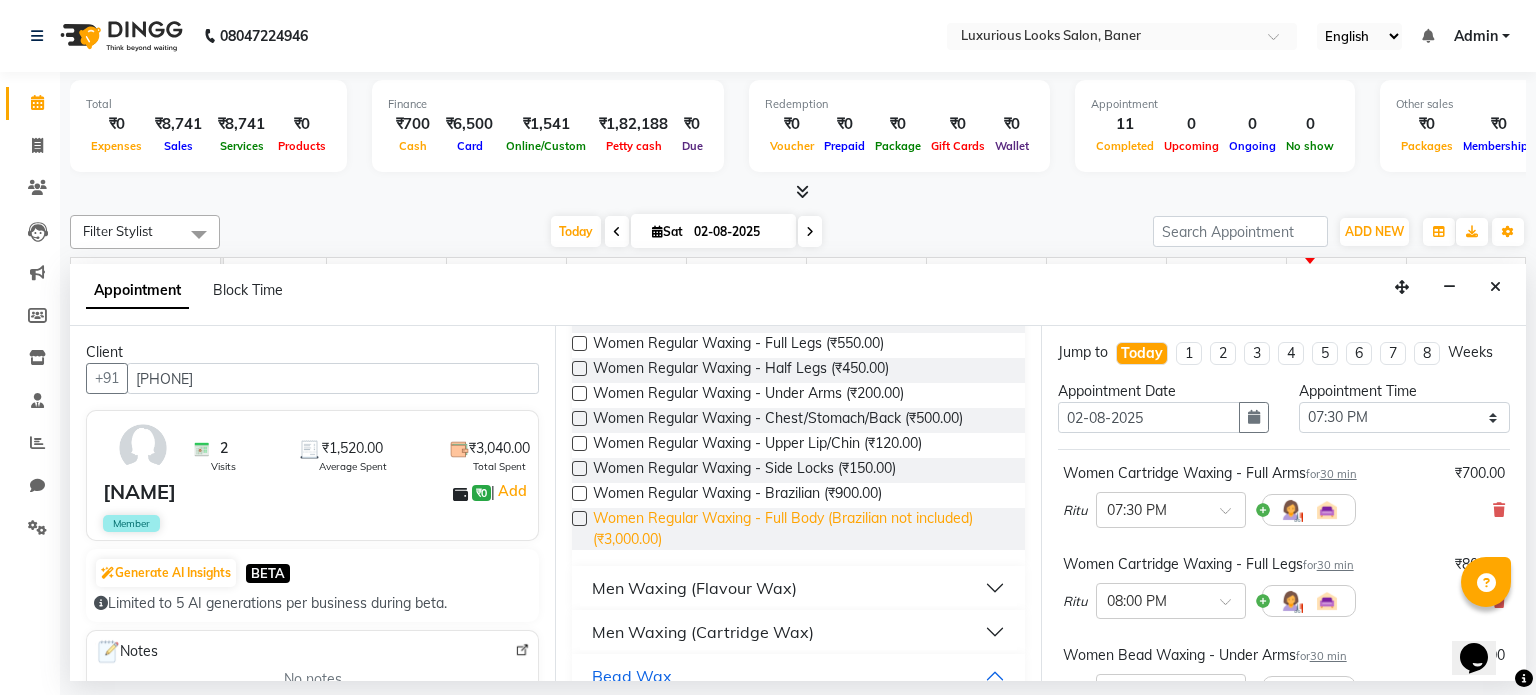 scroll, scrollTop: 0, scrollLeft: 0, axis: both 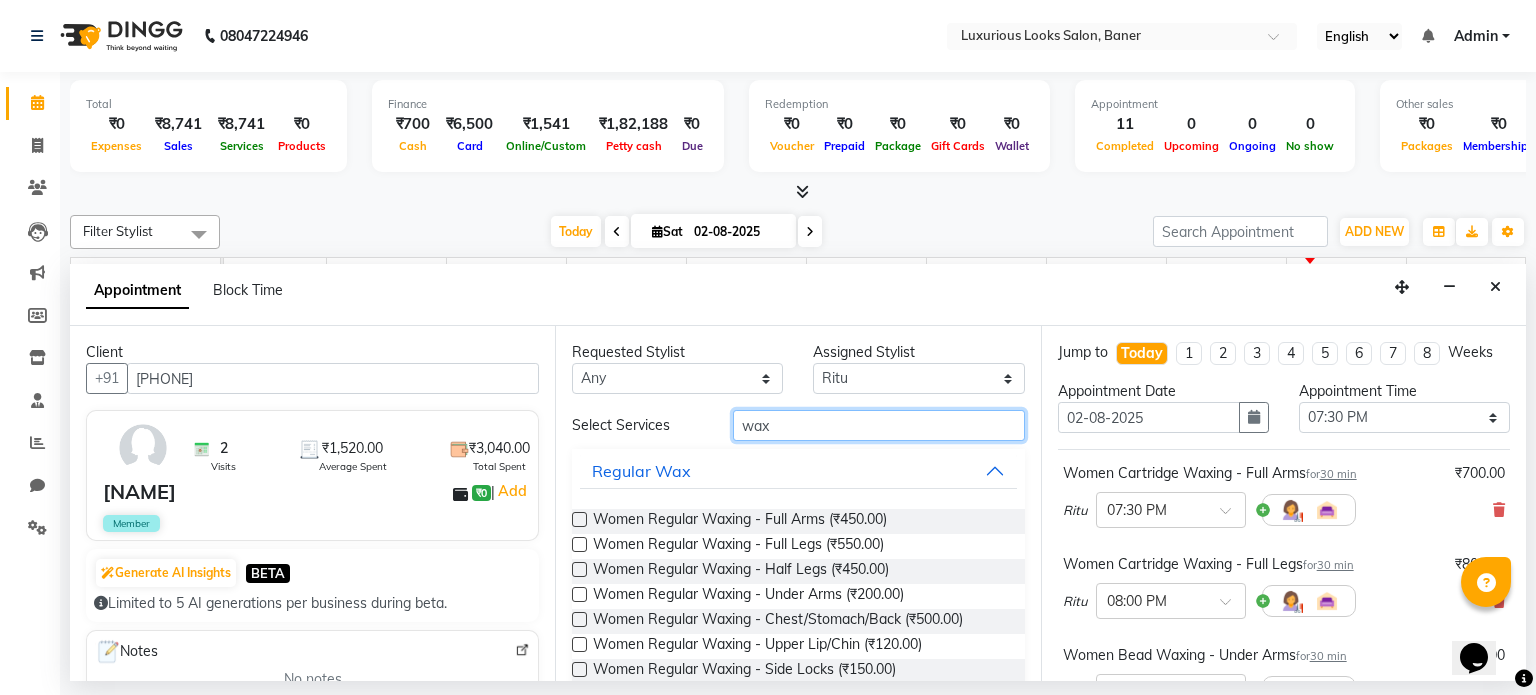 click on "wax" at bounding box center [879, 425] 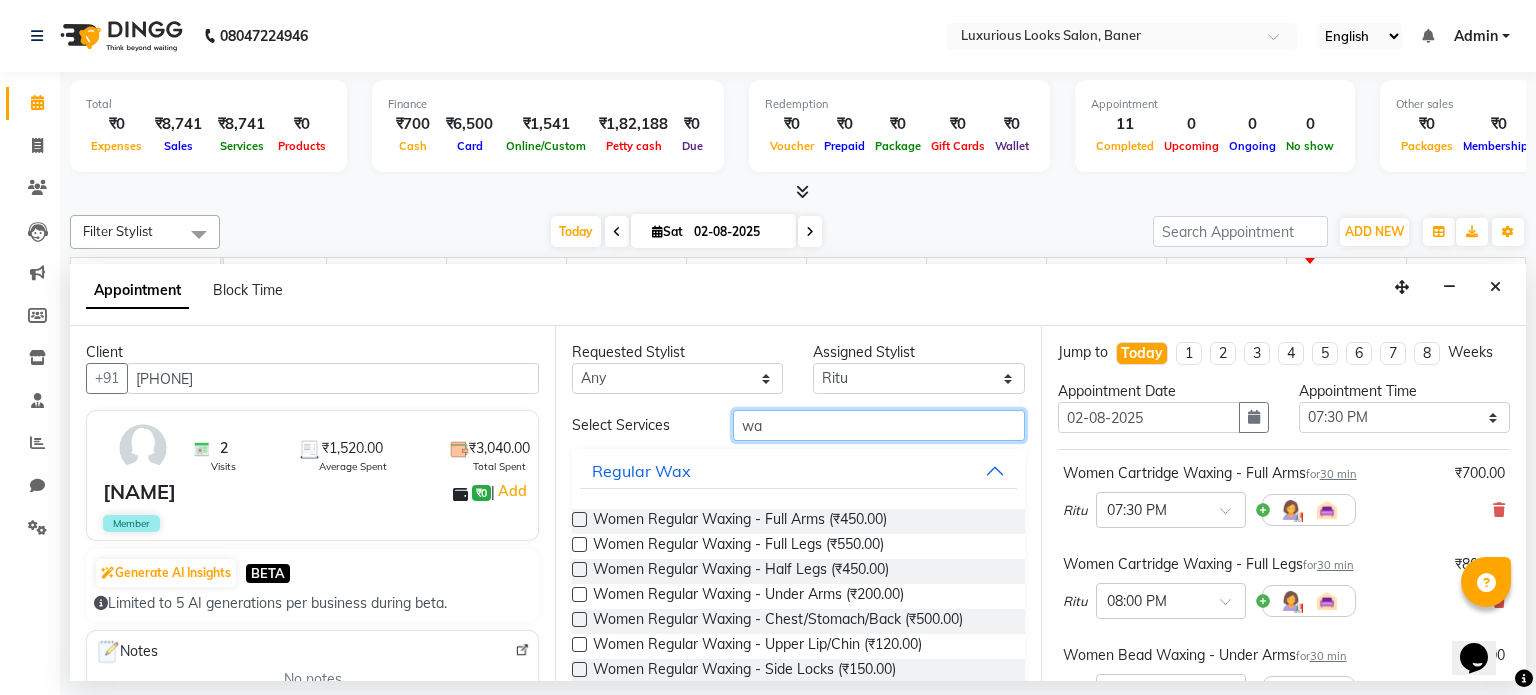 type on "w" 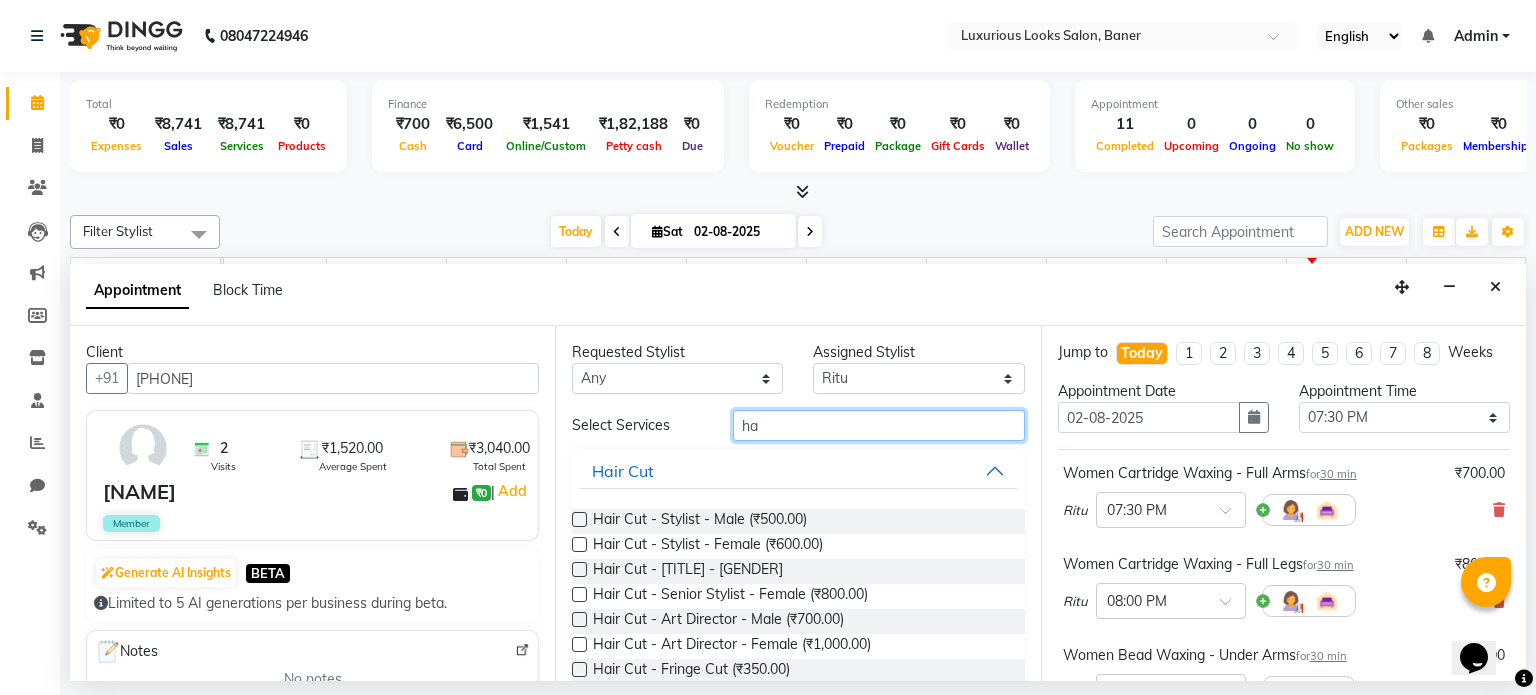 type on "ha" 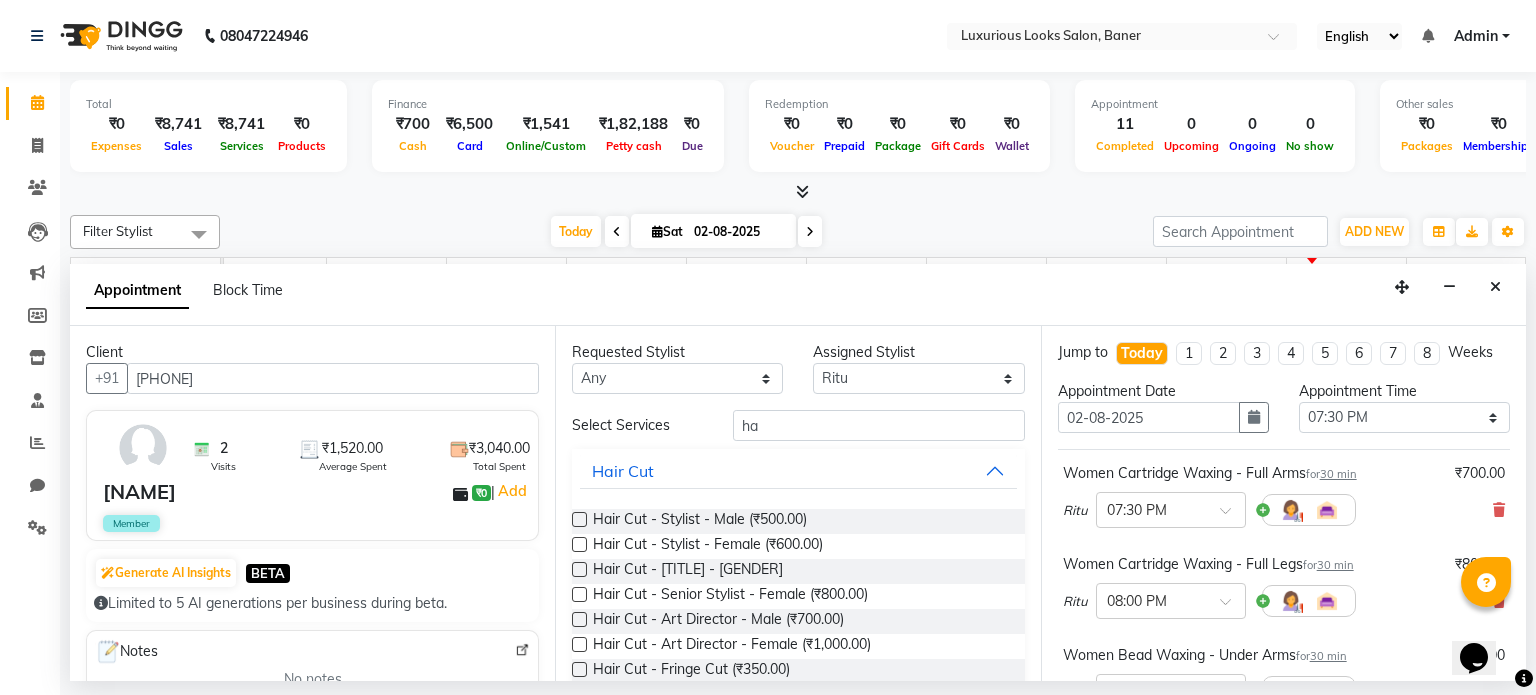 click at bounding box center [579, 544] 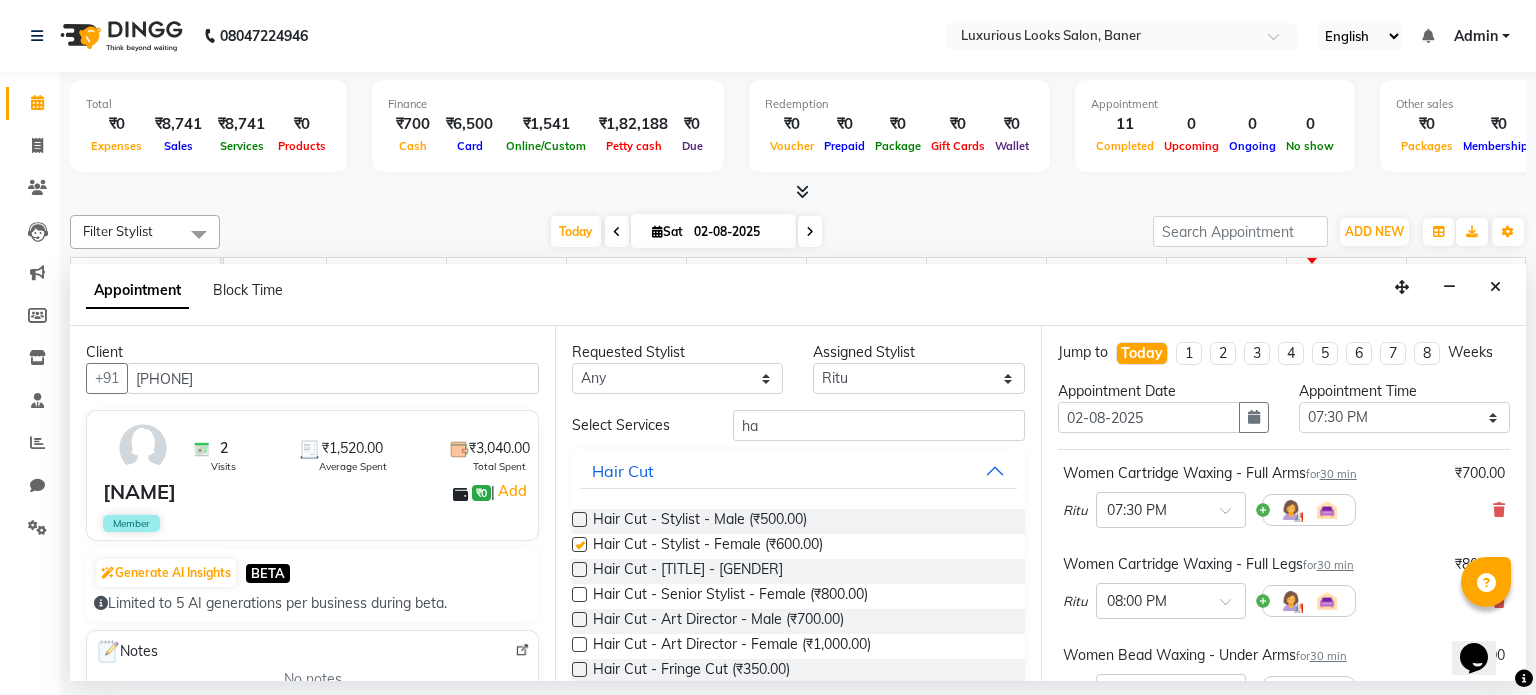 checkbox on "false" 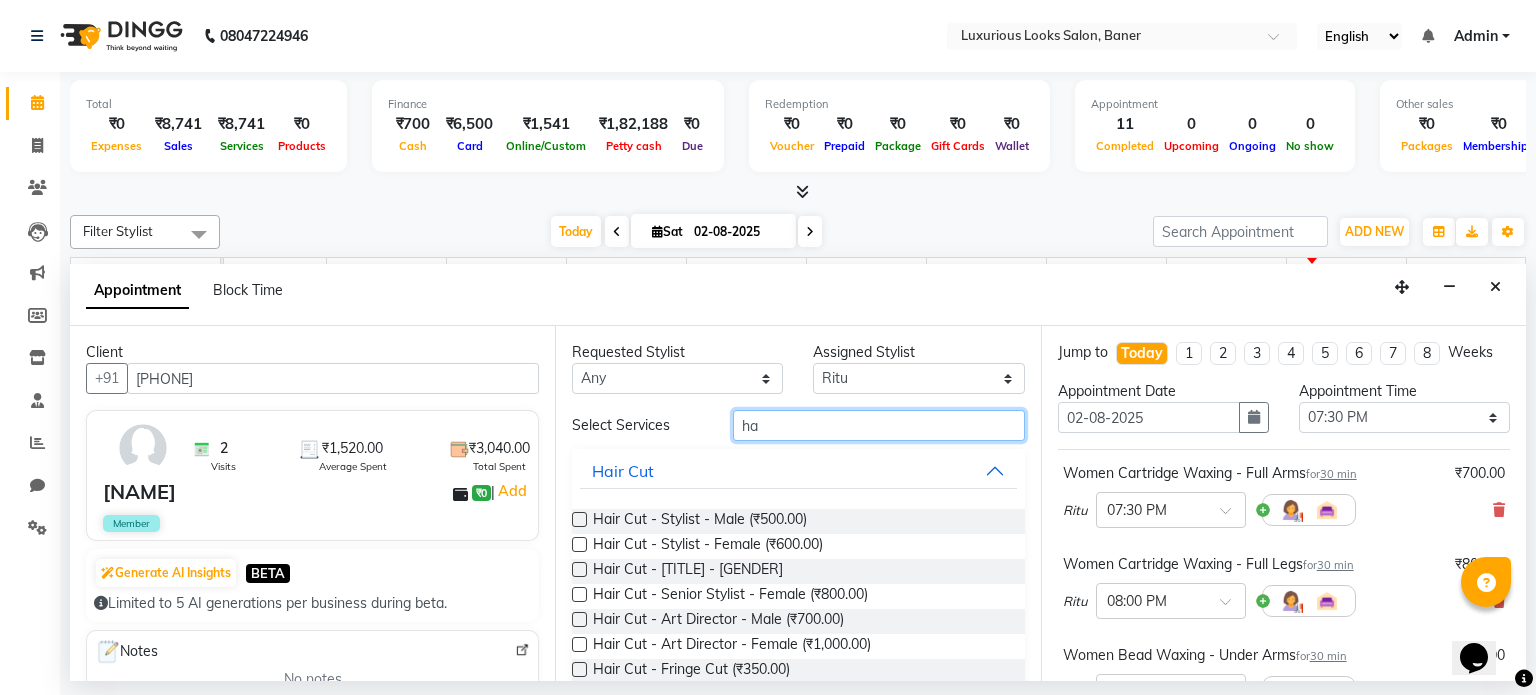 click on "ha" at bounding box center [879, 425] 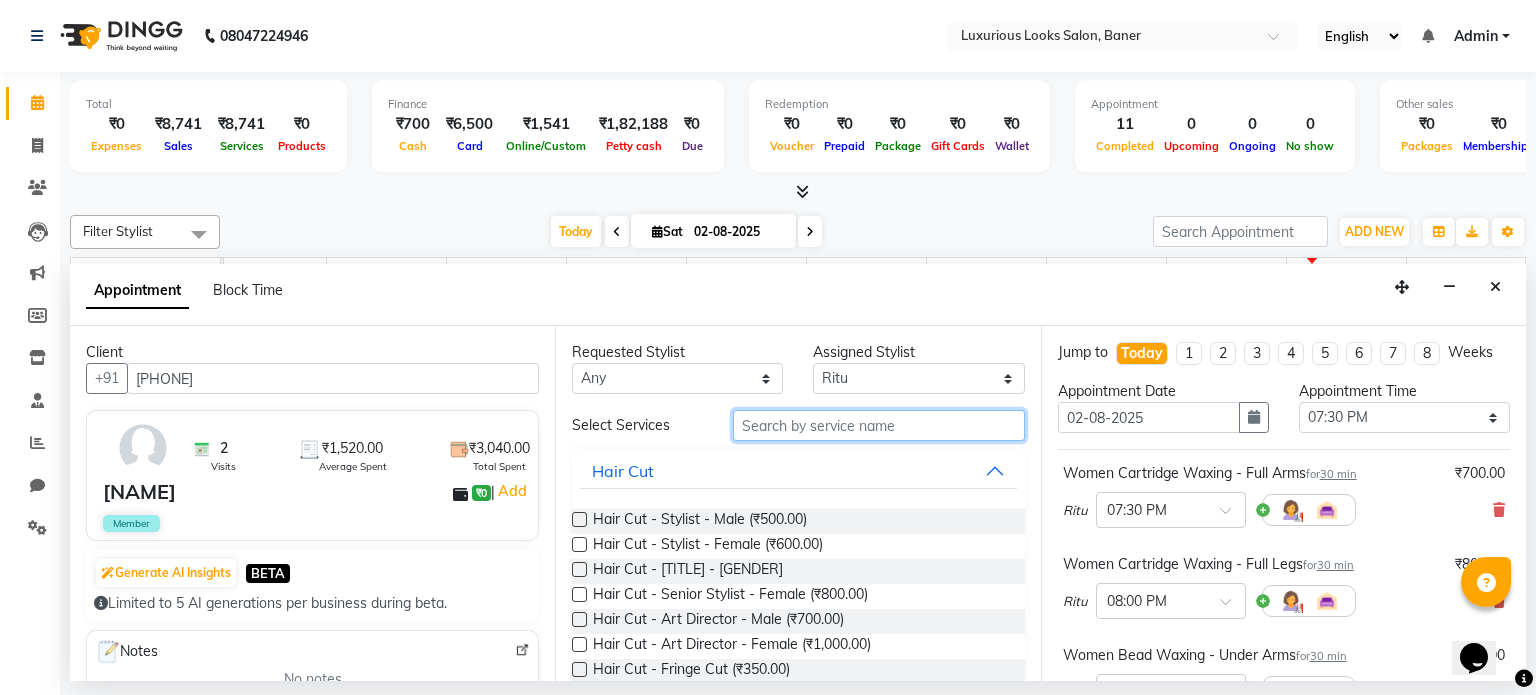 click at bounding box center [879, 425] 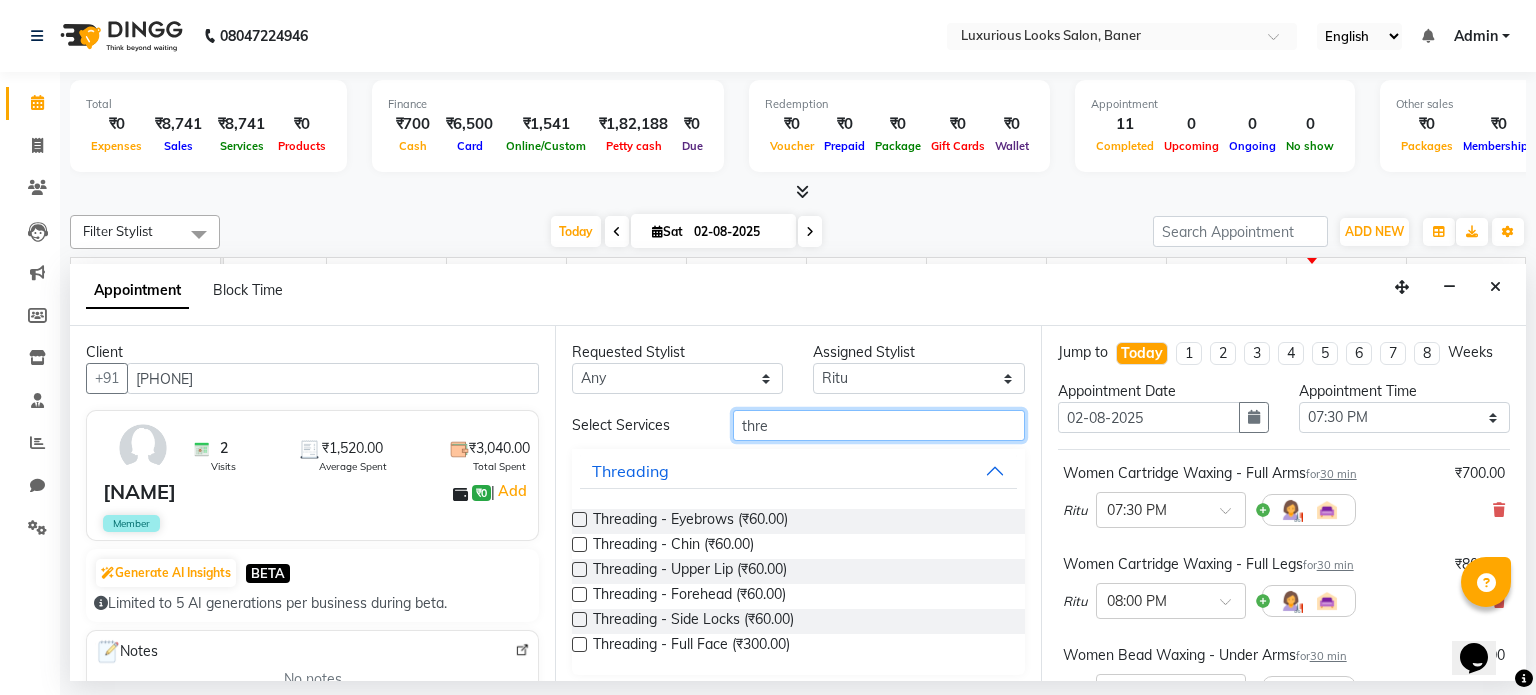 type on "thre" 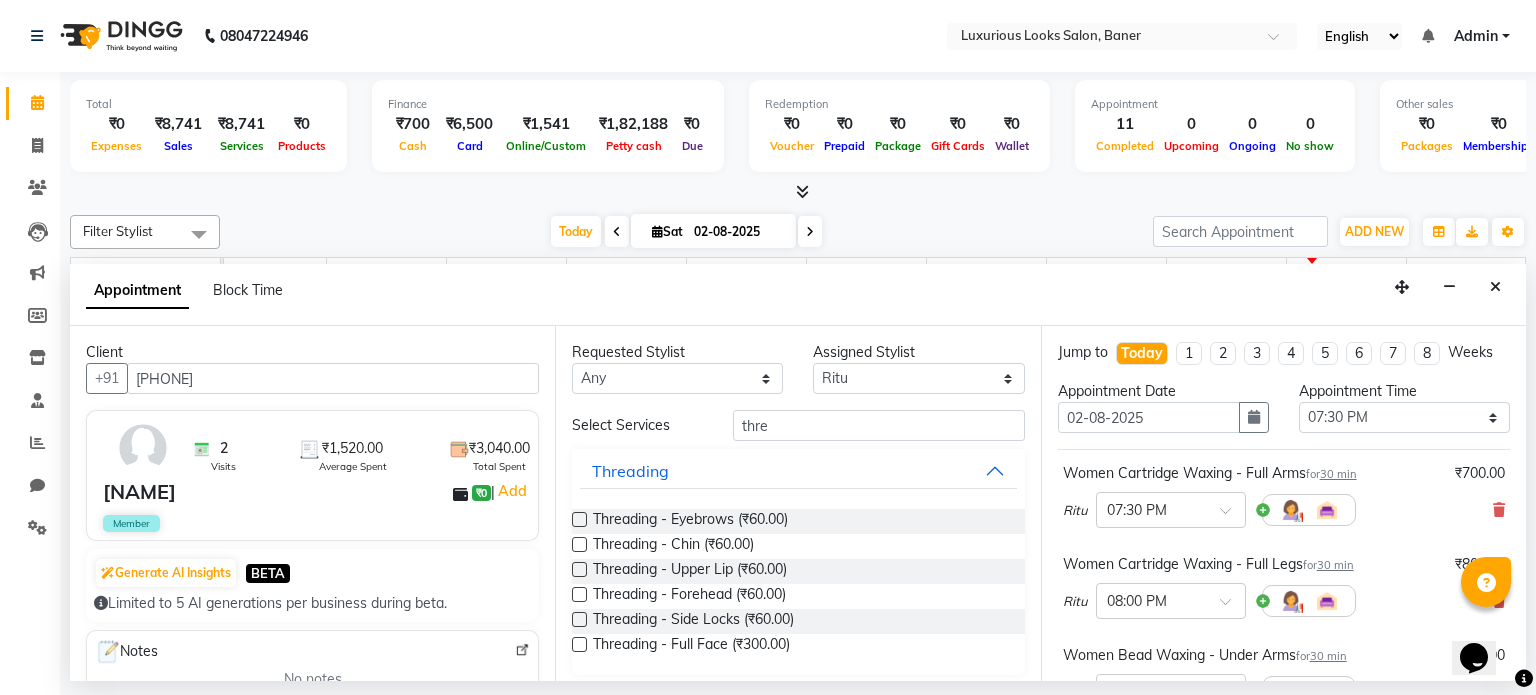 click at bounding box center [579, 519] 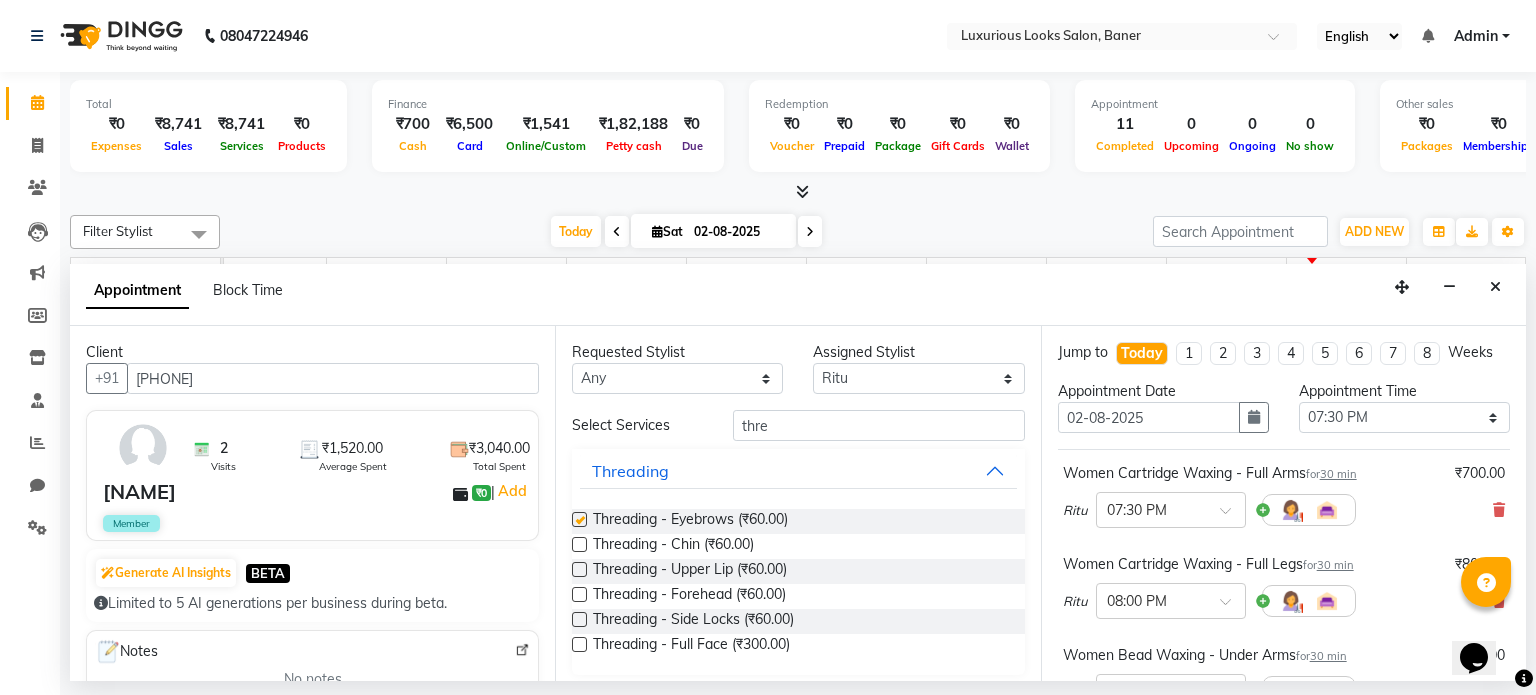 checkbox on "false" 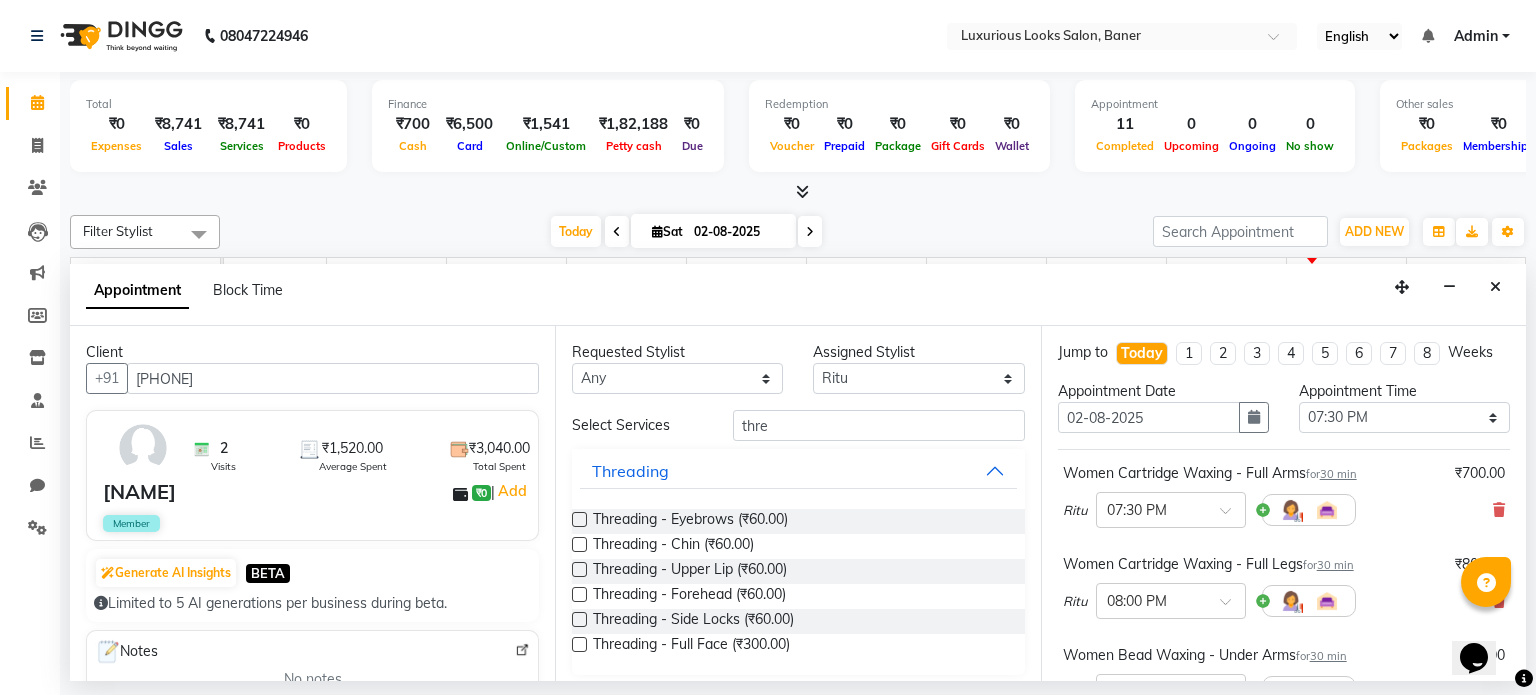 click at bounding box center [579, 544] 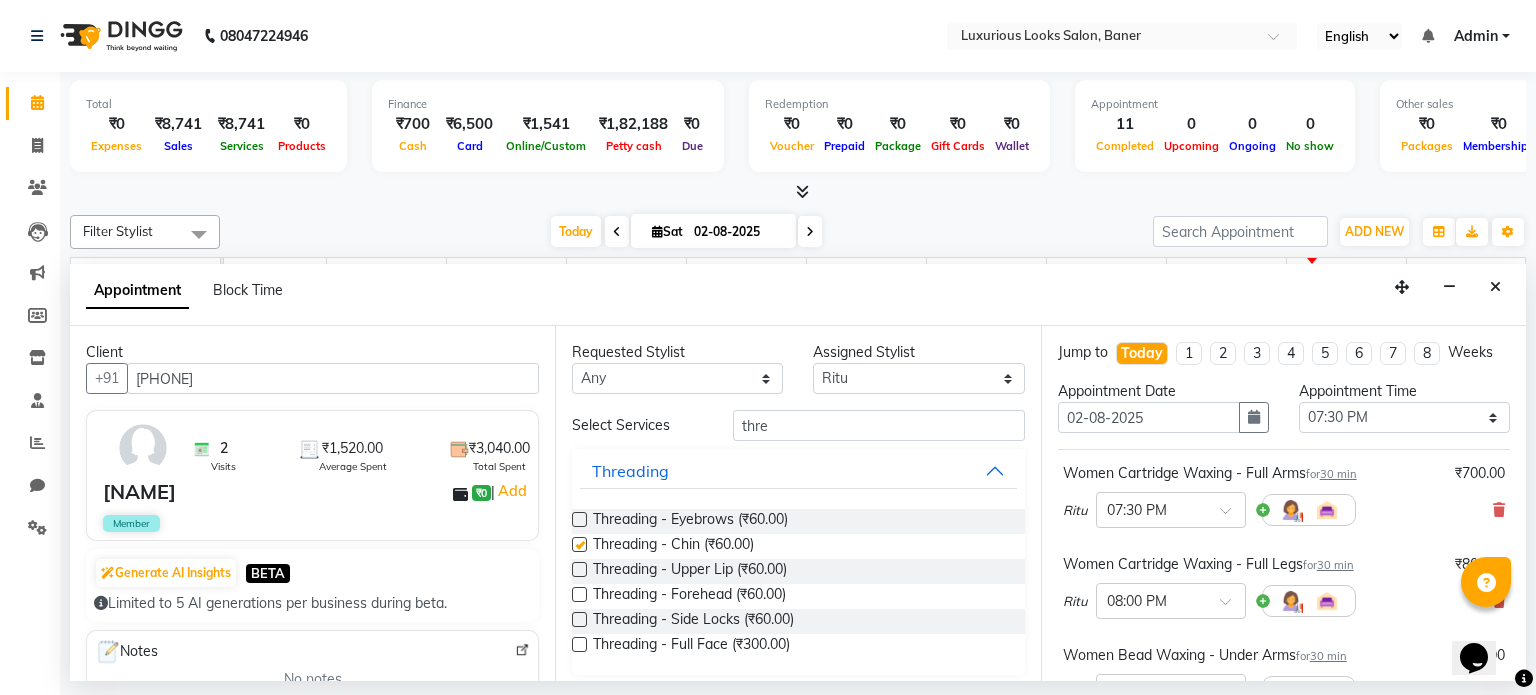 checkbox on "false" 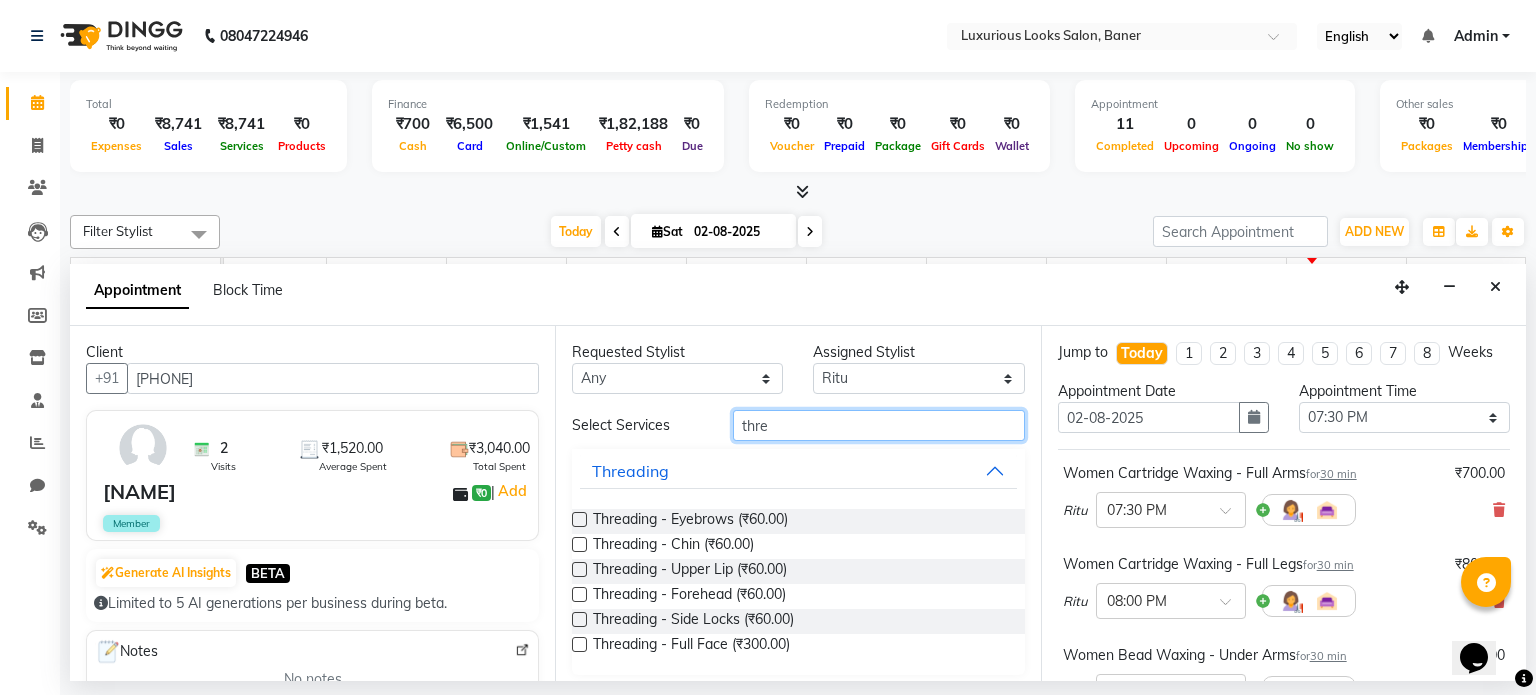 click on "thre" at bounding box center [879, 425] 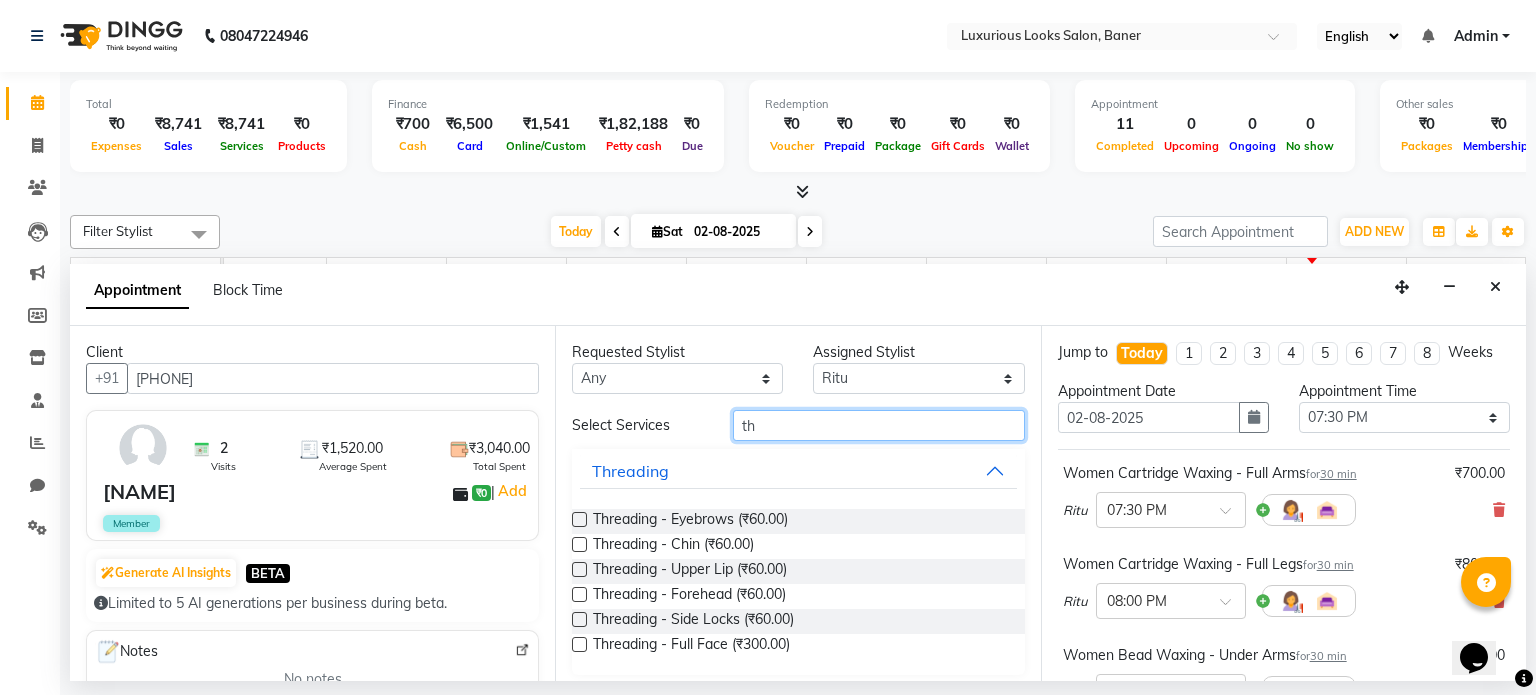 type on "t" 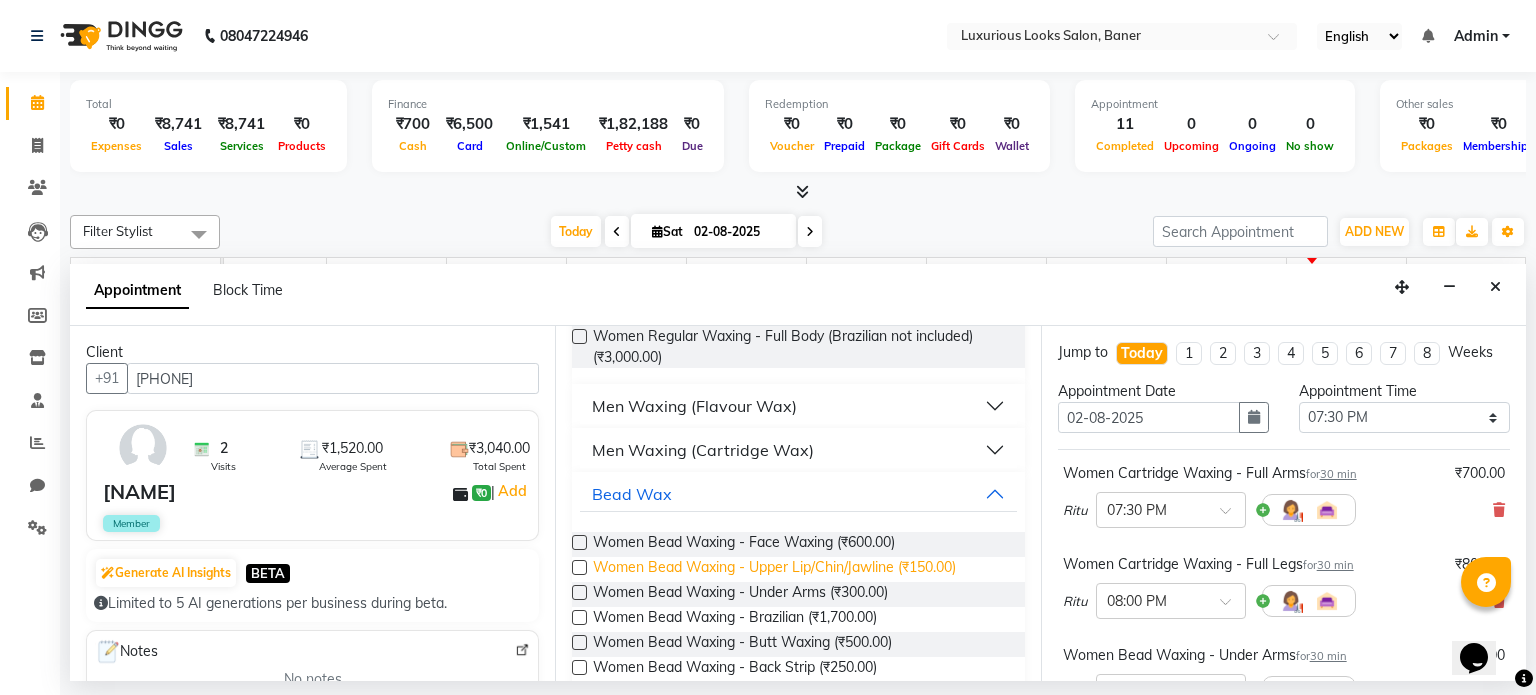 scroll, scrollTop: 300, scrollLeft: 0, axis: vertical 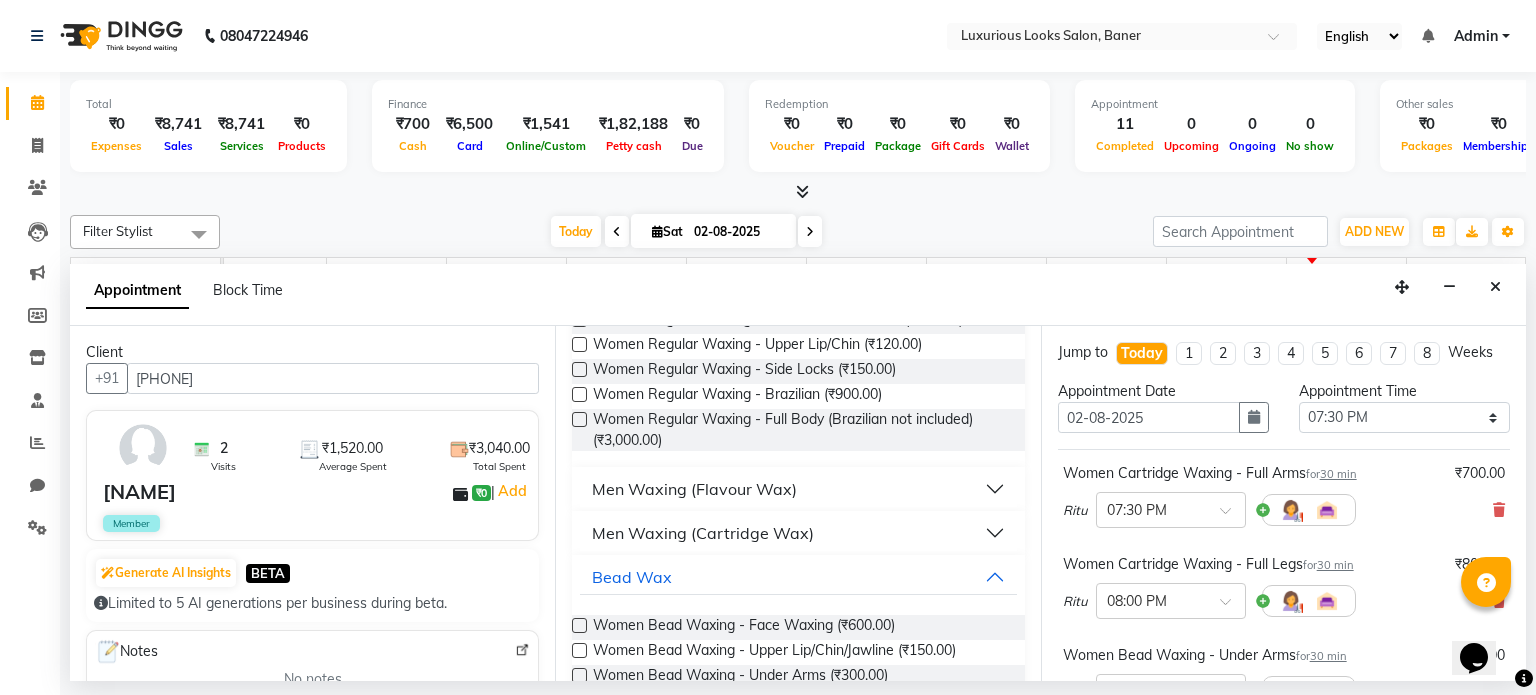 type on "wax" 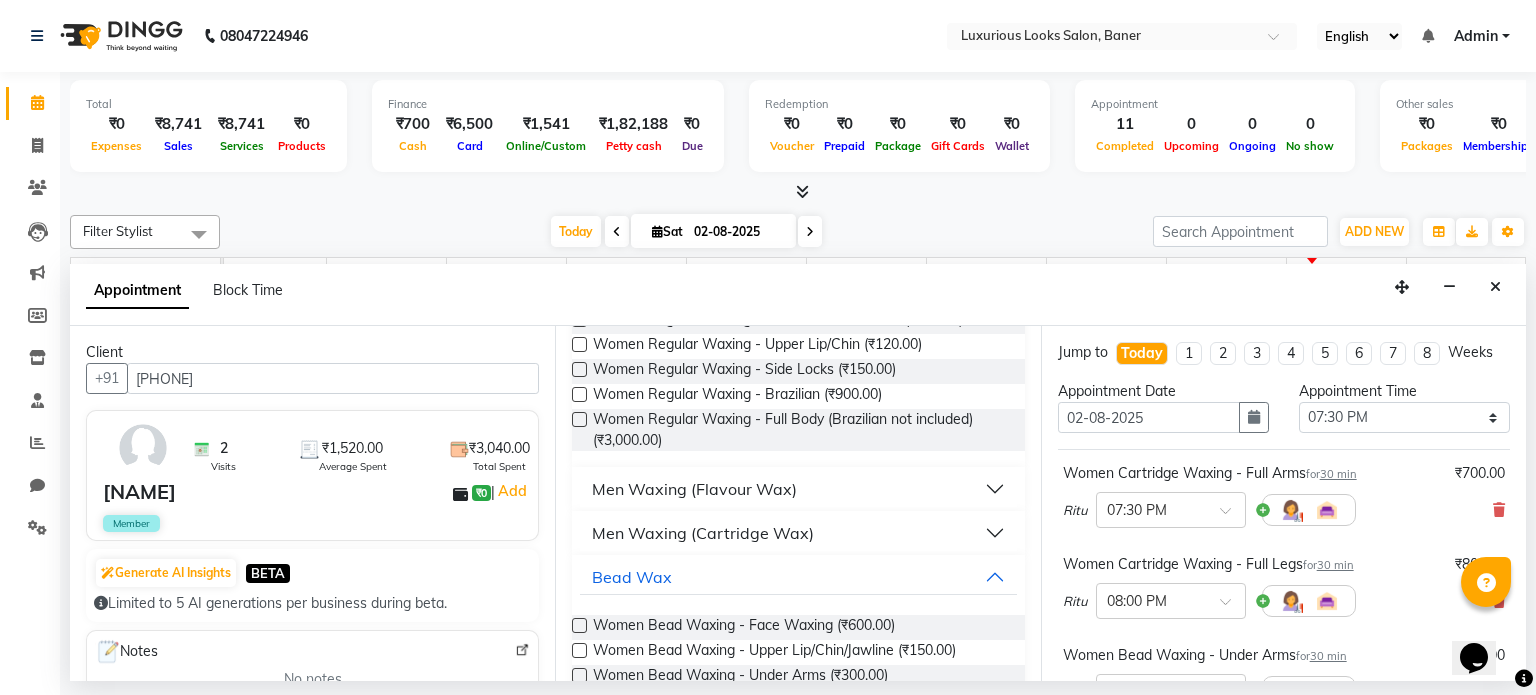 click at bounding box center [579, 650] 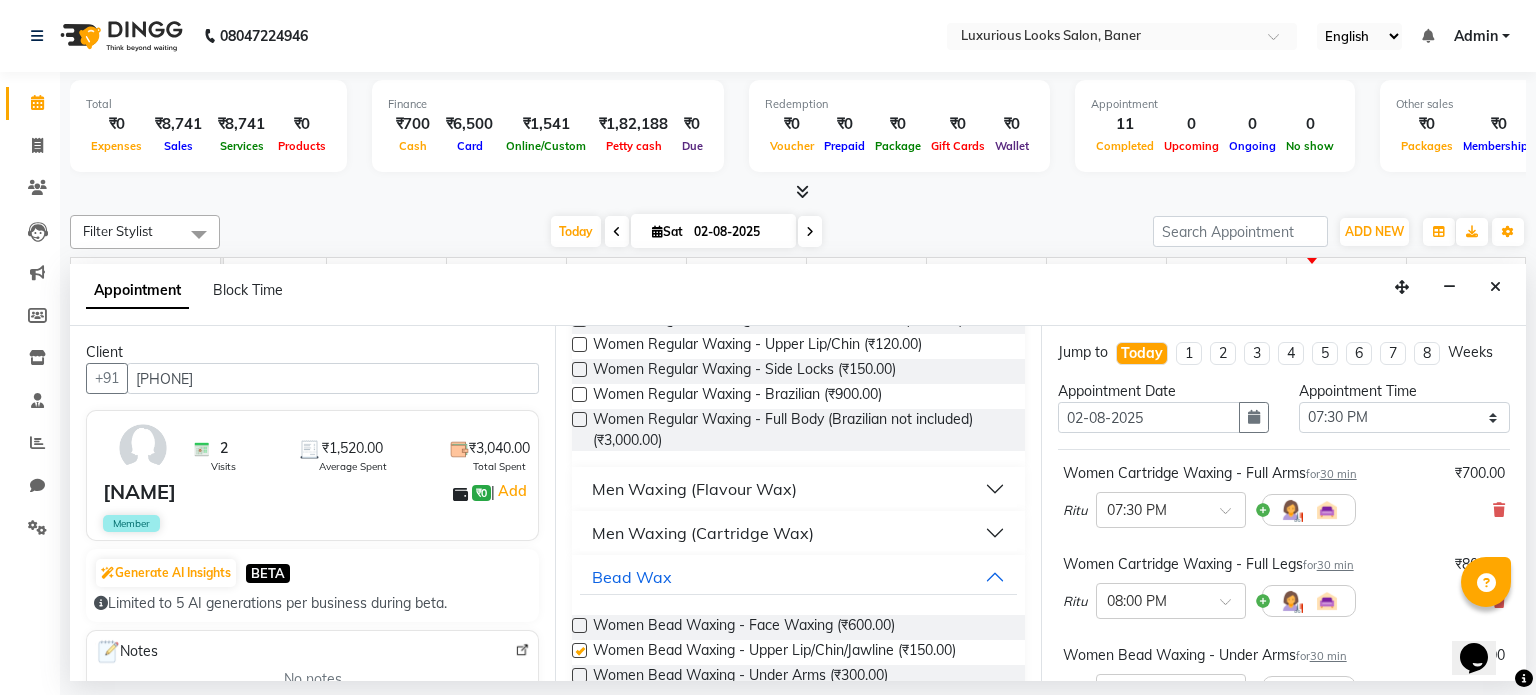 checkbox on "false" 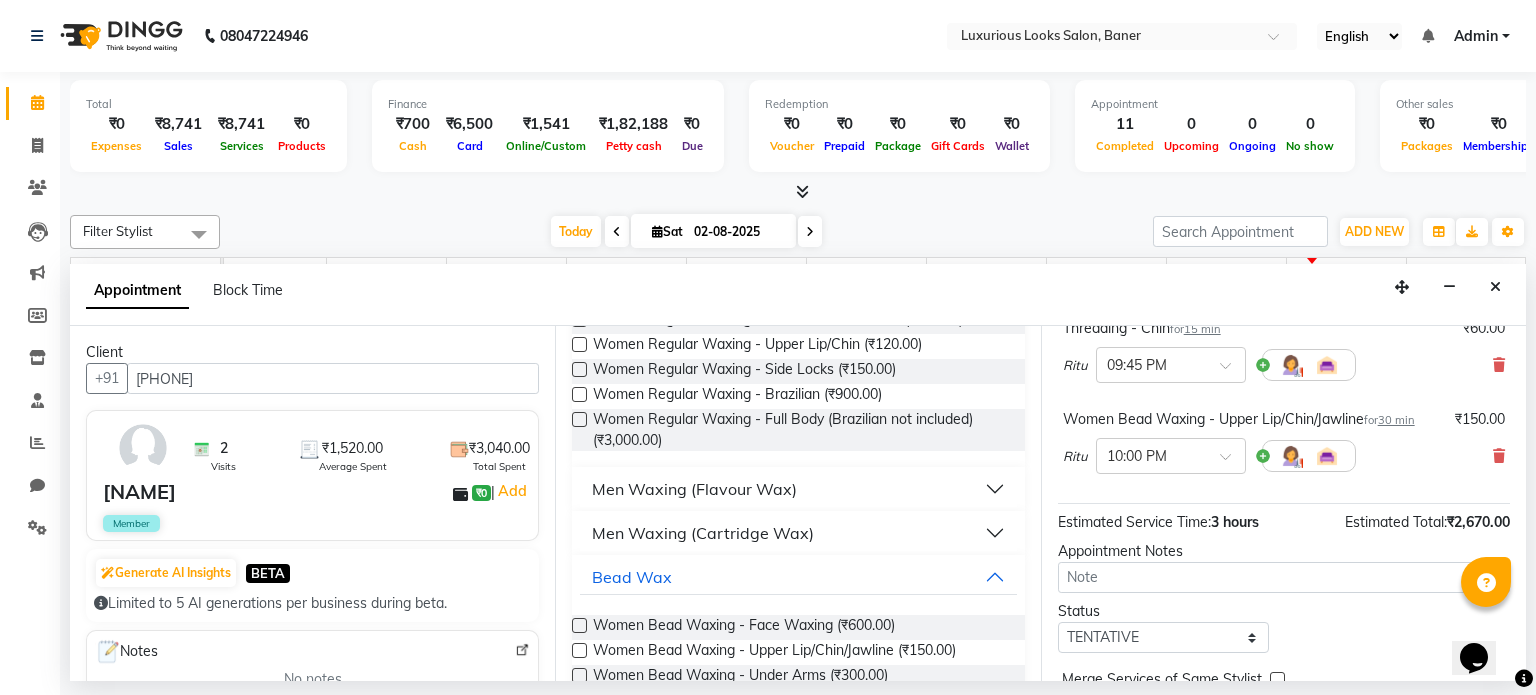 scroll, scrollTop: 696, scrollLeft: 0, axis: vertical 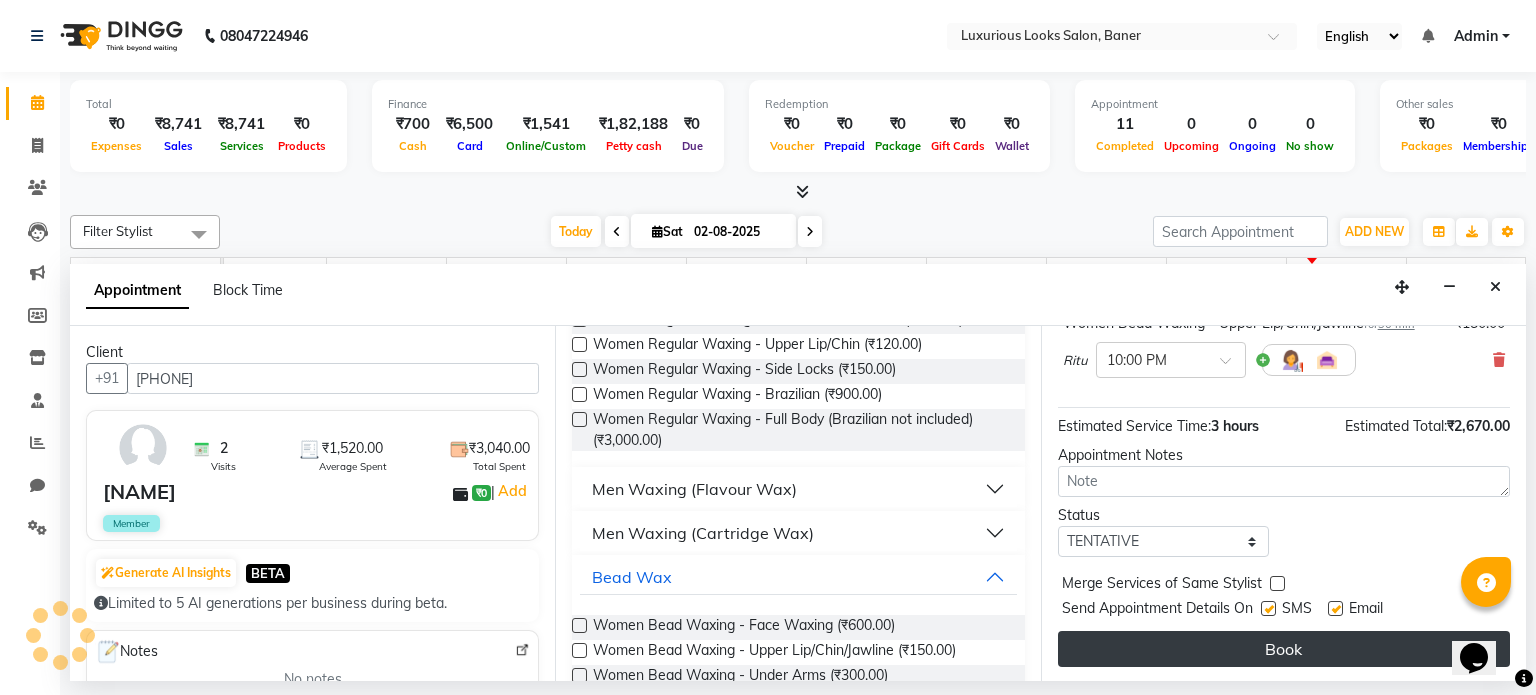 click on "Book" at bounding box center [1284, 649] 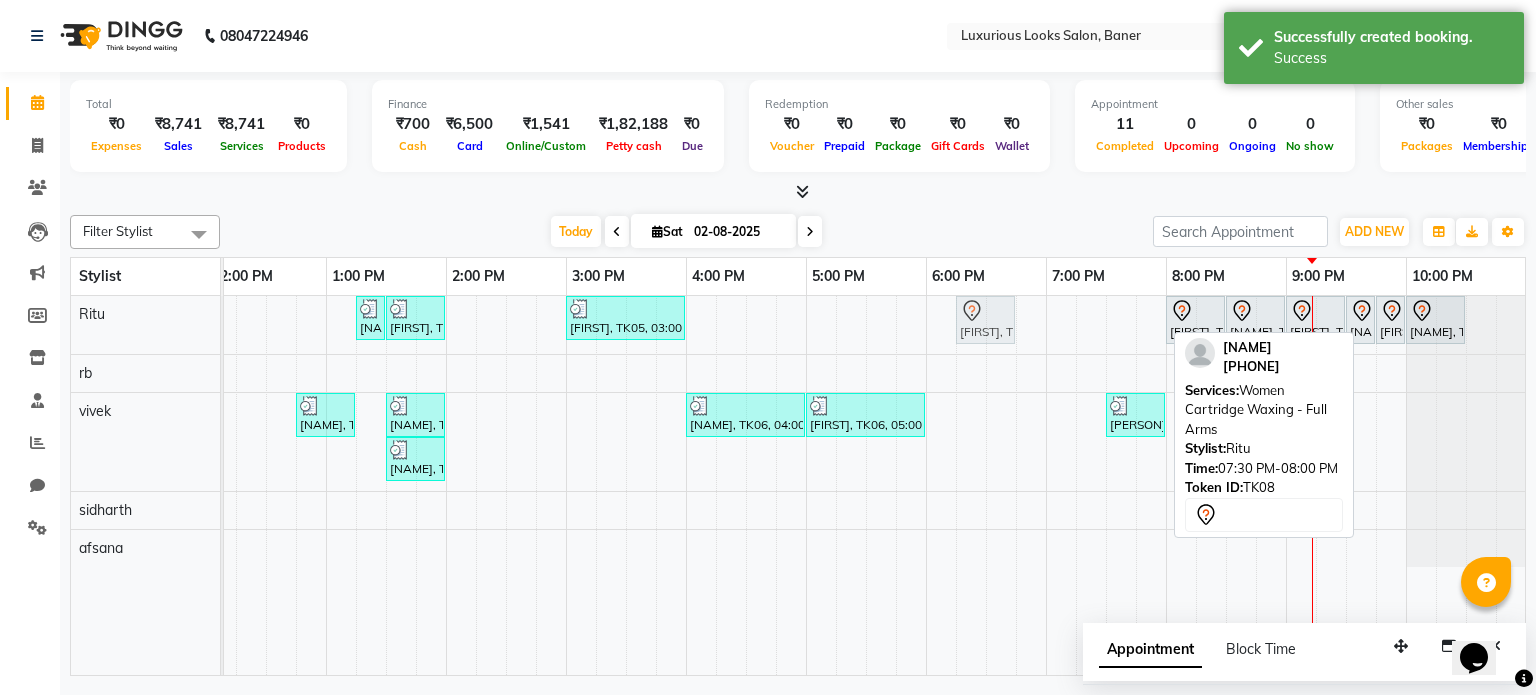 drag, startPoint x: 1125, startPoint y: 317, endPoint x: 960, endPoint y: 317, distance: 165 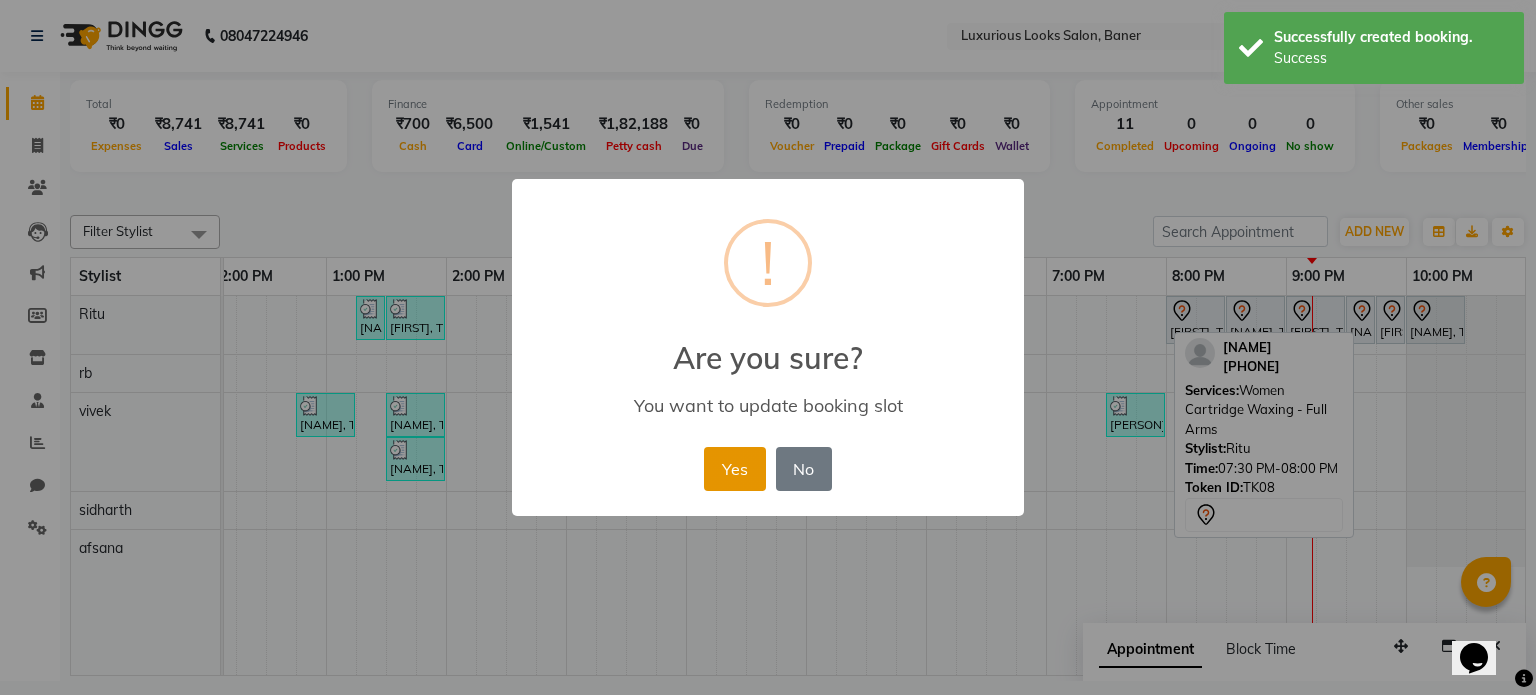 click on "Yes" at bounding box center [734, 469] 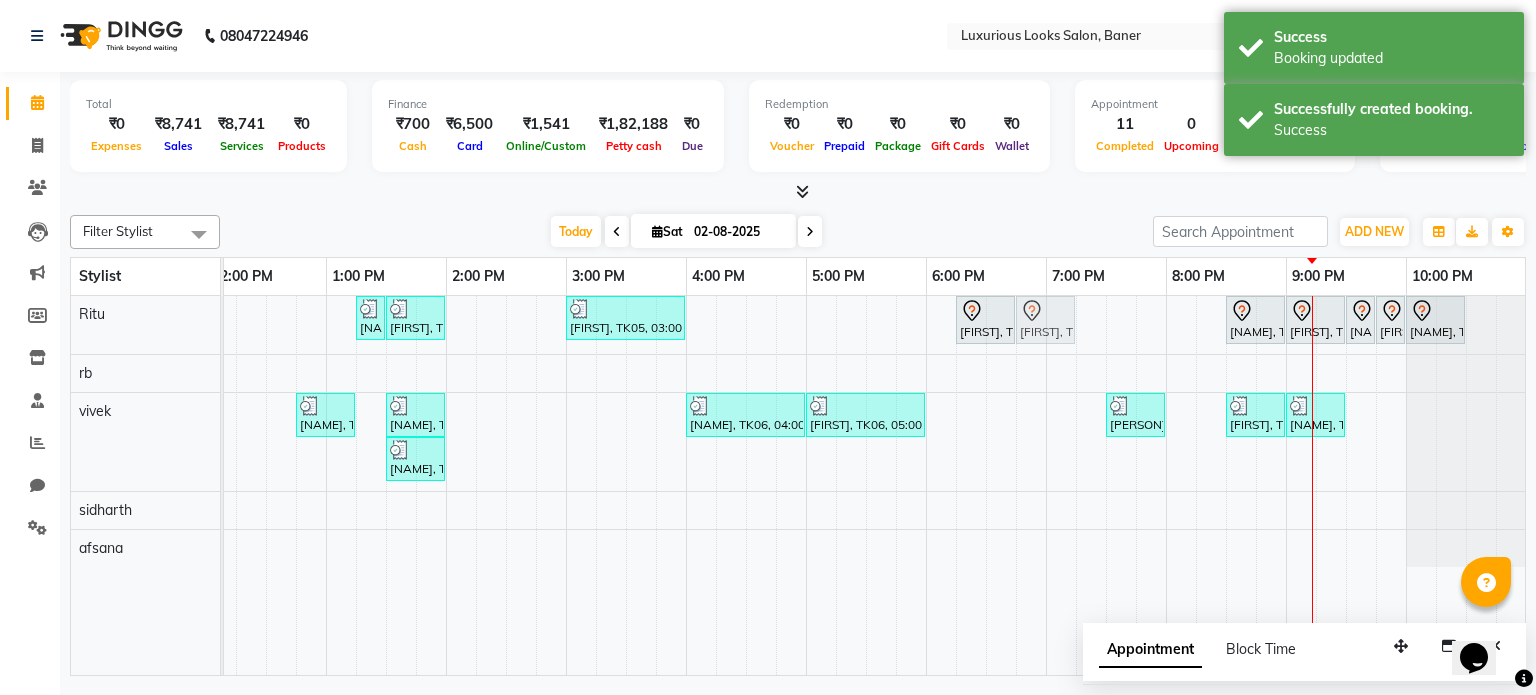 drag, startPoint x: 1170, startPoint y: 318, endPoint x: 1032, endPoint y: 334, distance: 138.92444 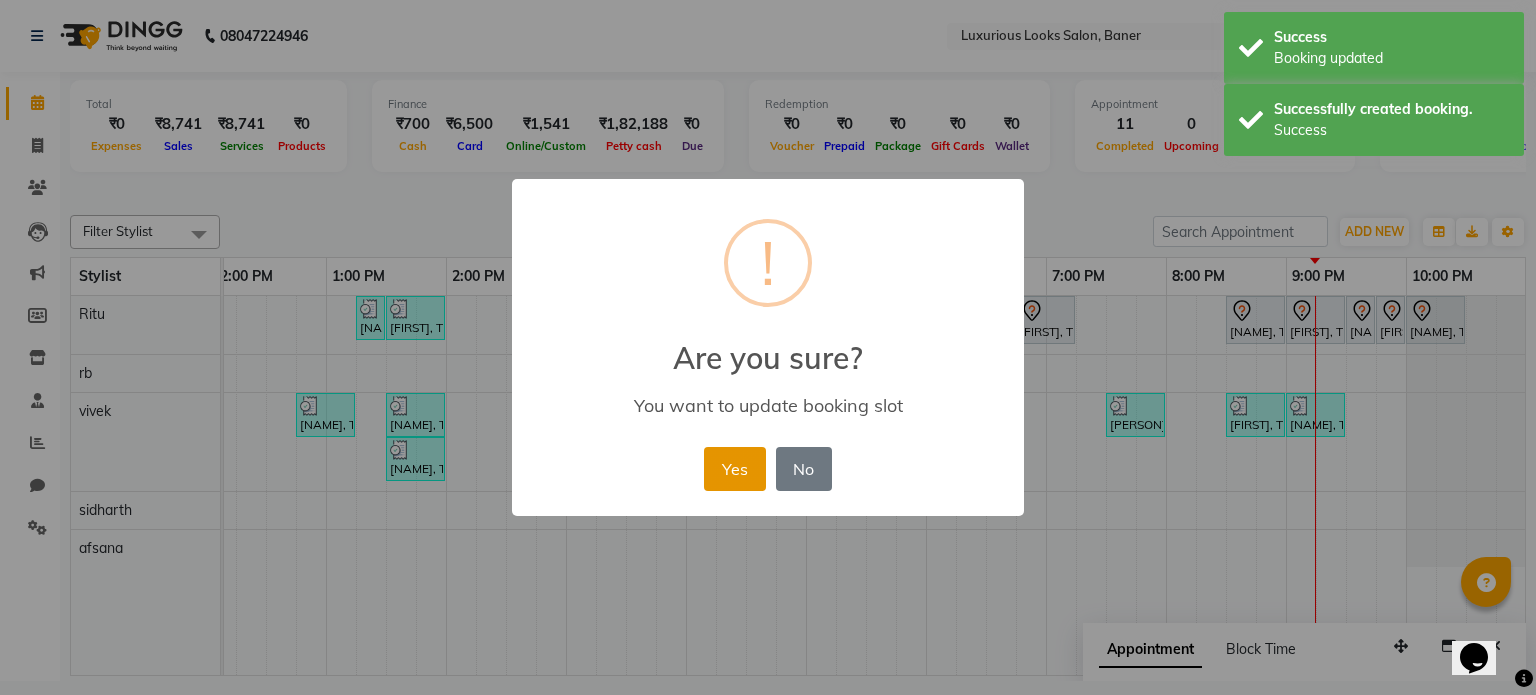 click on "Yes" at bounding box center (734, 469) 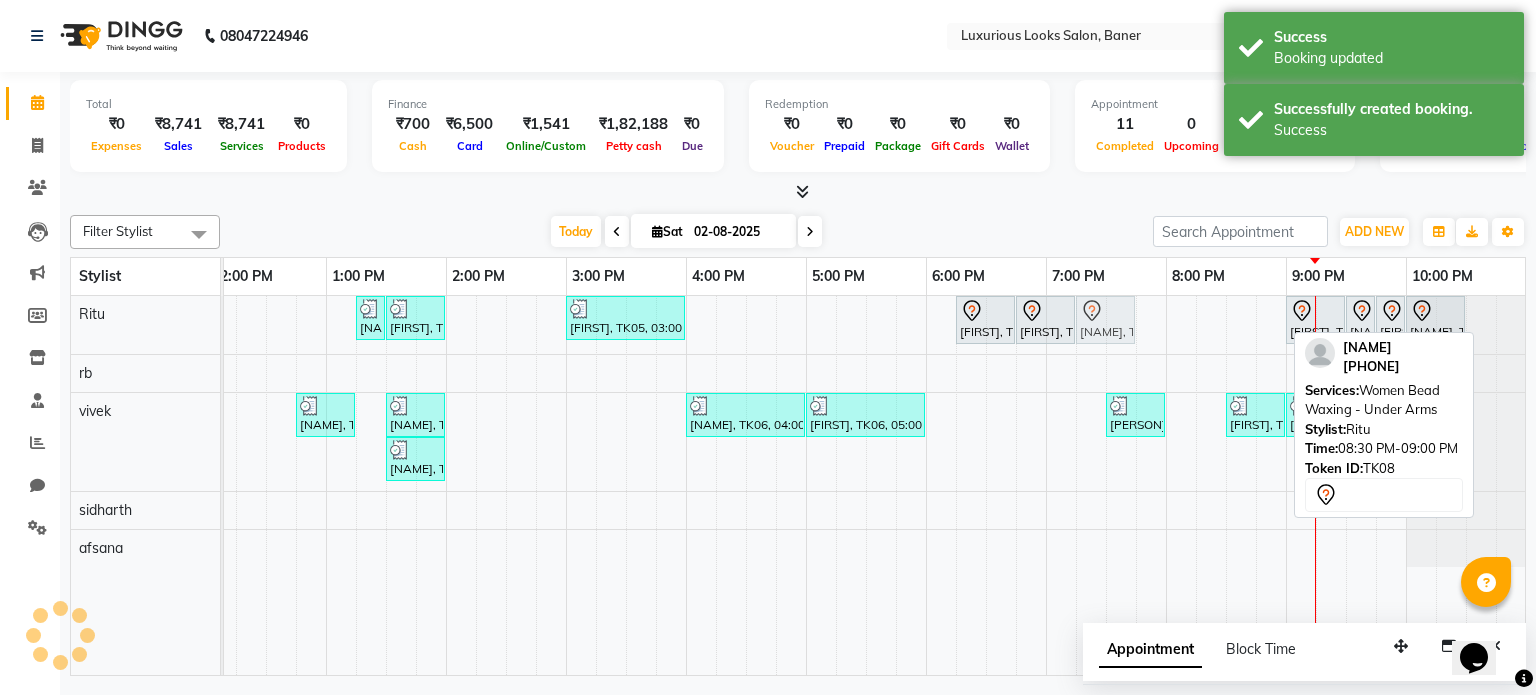 drag, startPoint x: 1264, startPoint y: 310, endPoint x: 1104, endPoint y: 331, distance: 161.37224 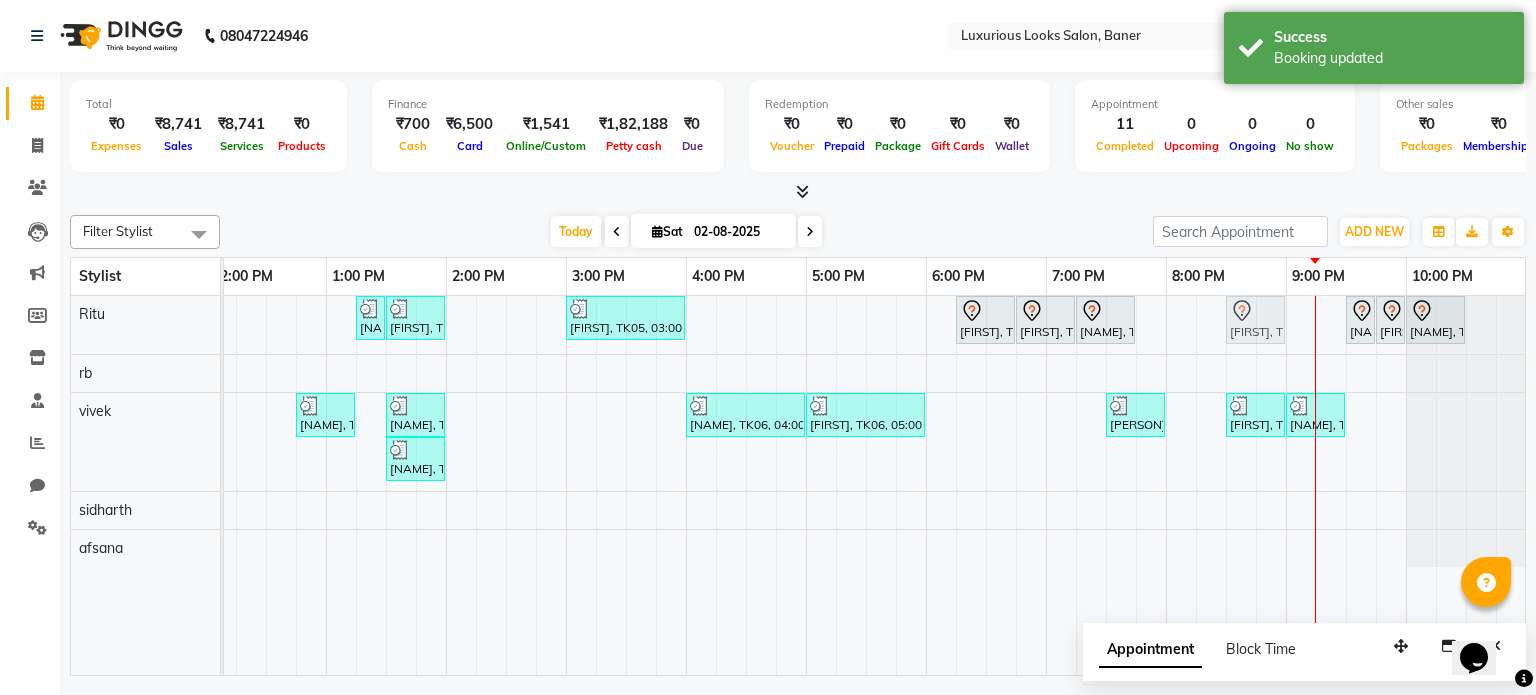 drag, startPoint x: 1288, startPoint y: 318, endPoint x: 1153, endPoint y: 333, distance: 135.83078 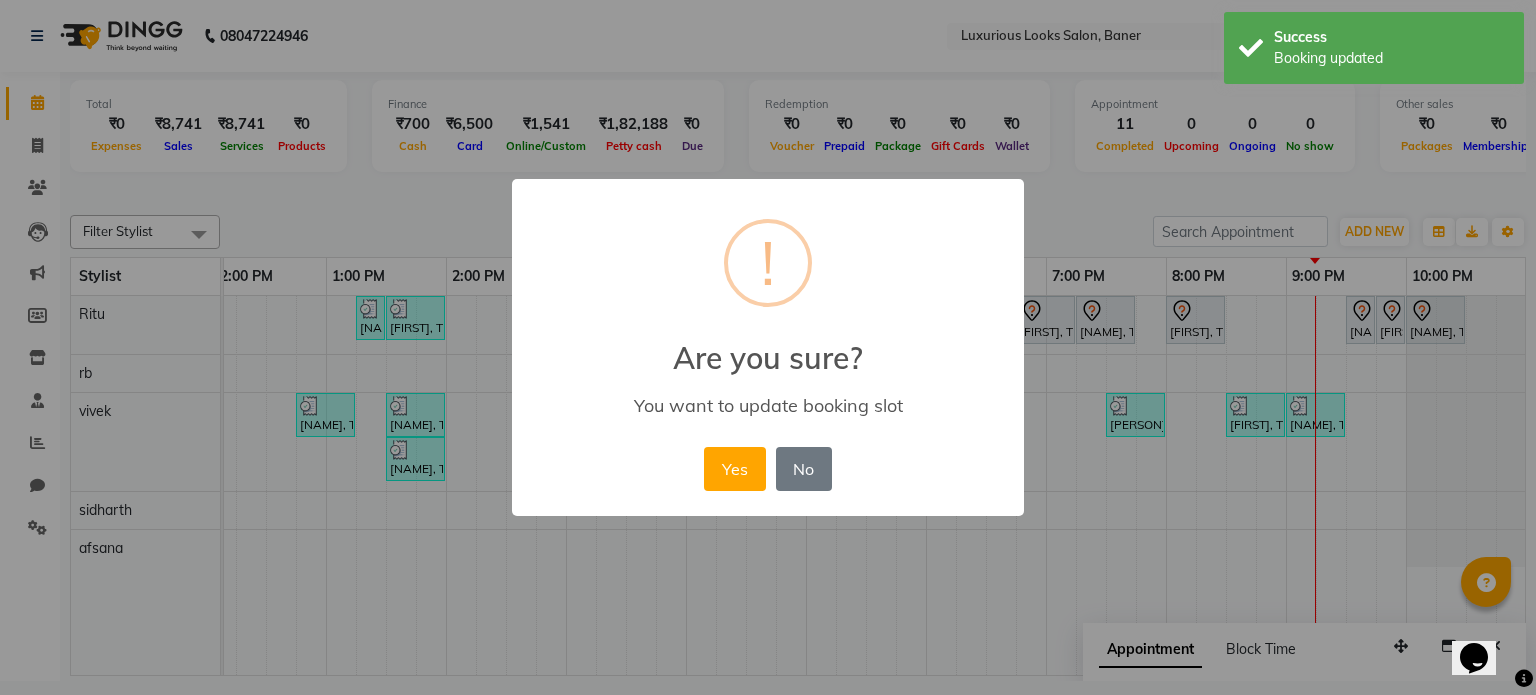 drag, startPoint x: 715, startPoint y: 468, endPoint x: 1113, endPoint y: 383, distance: 406.97543 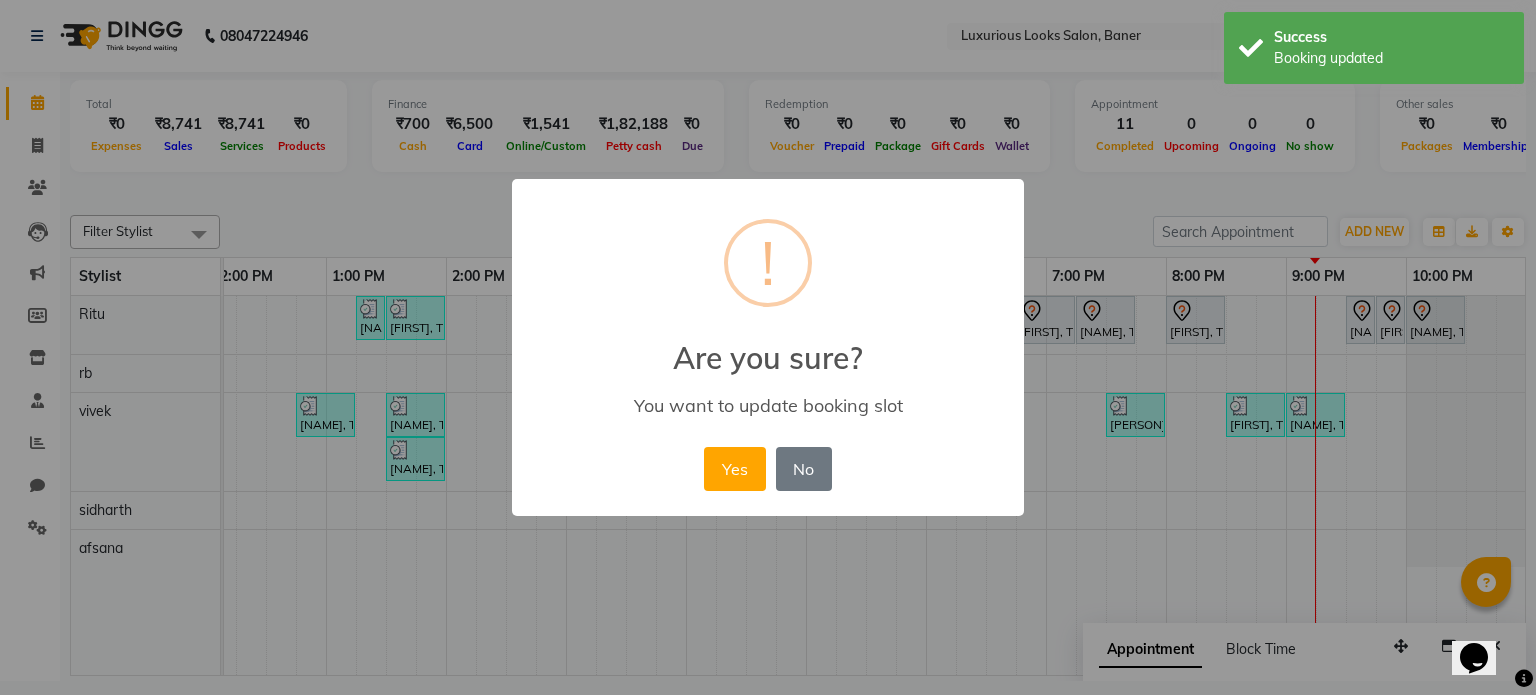 click on "Yes" at bounding box center [734, 469] 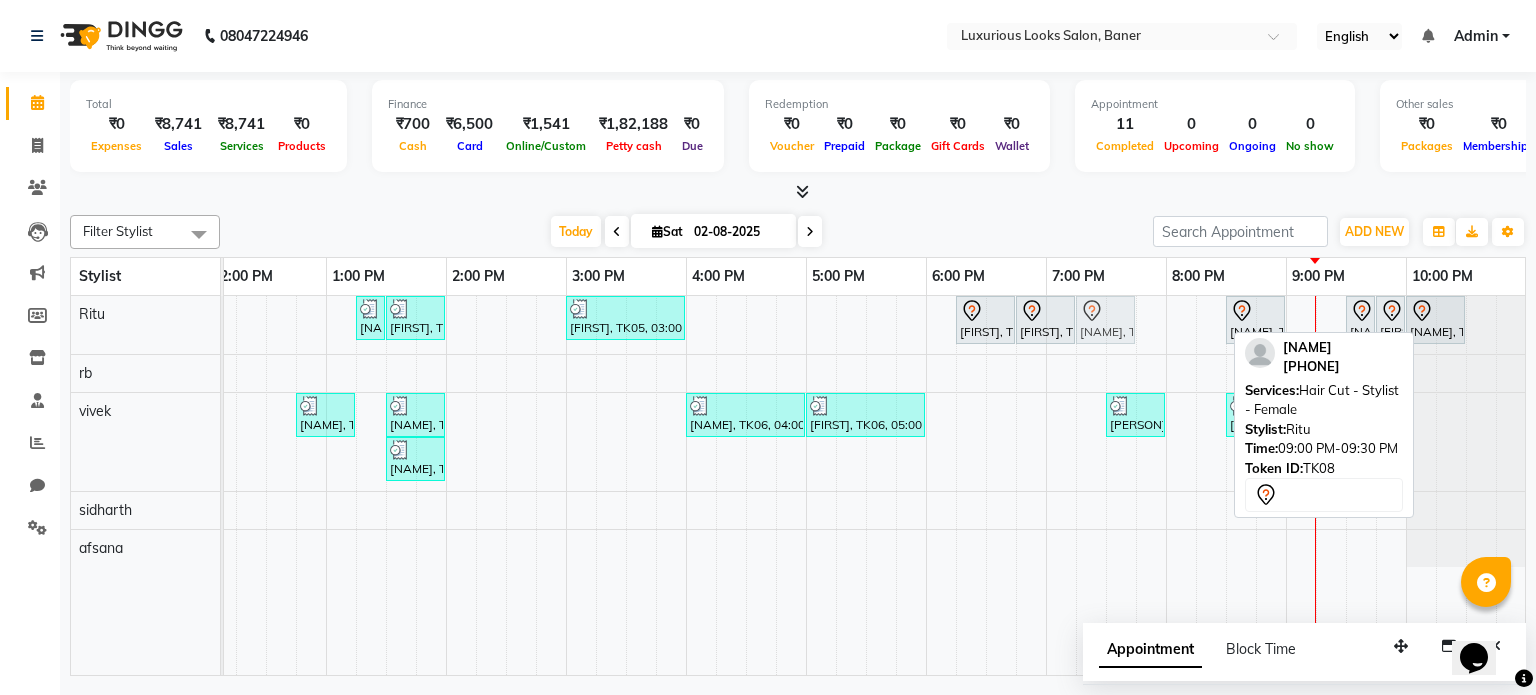 drag, startPoint x: 1176, startPoint y: 339, endPoint x: 1090, endPoint y: 343, distance: 86.09297 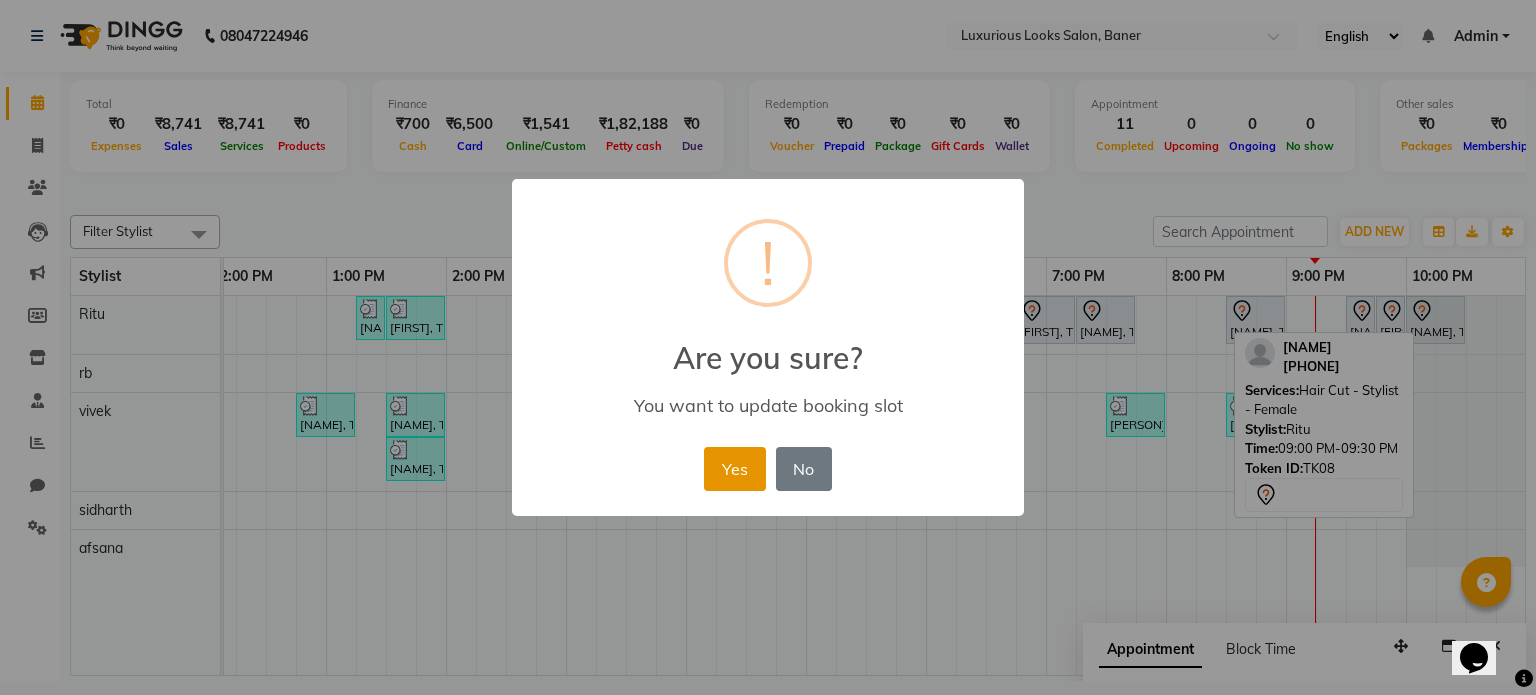 click on "Yes" at bounding box center (734, 469) 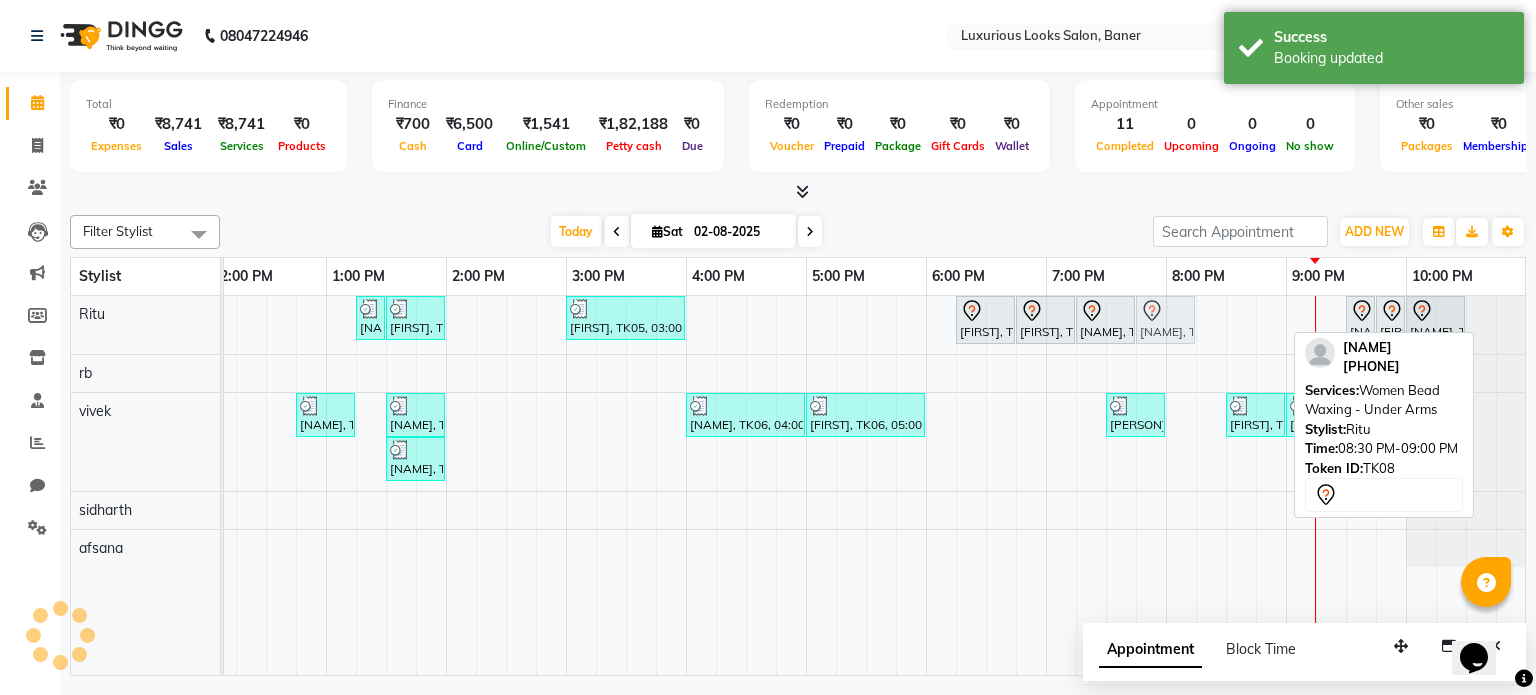 drag, startPoint x: 1241, startPoint y: 323, endPoint x: 1165, endPoint y: 335, distance: 76.941536 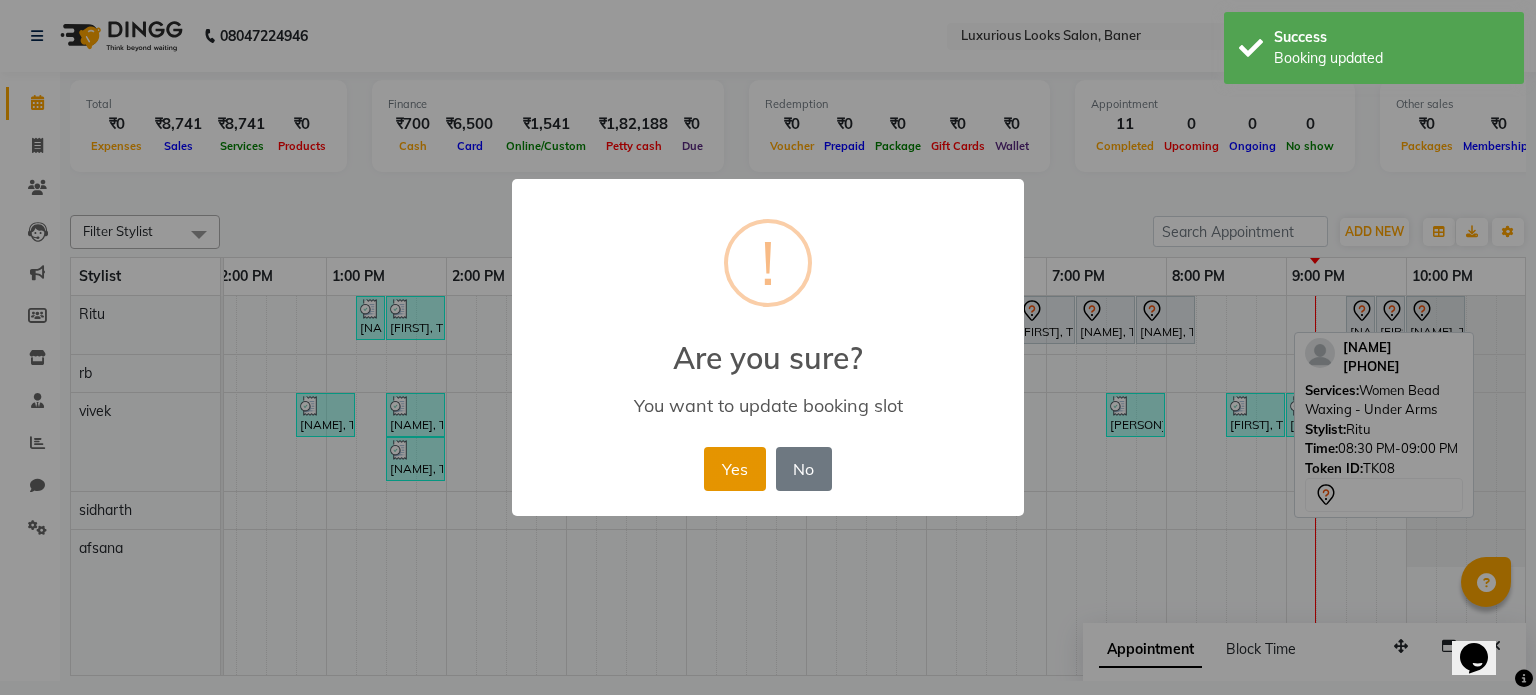 click on "Yes" at bounding box center [734, 469] 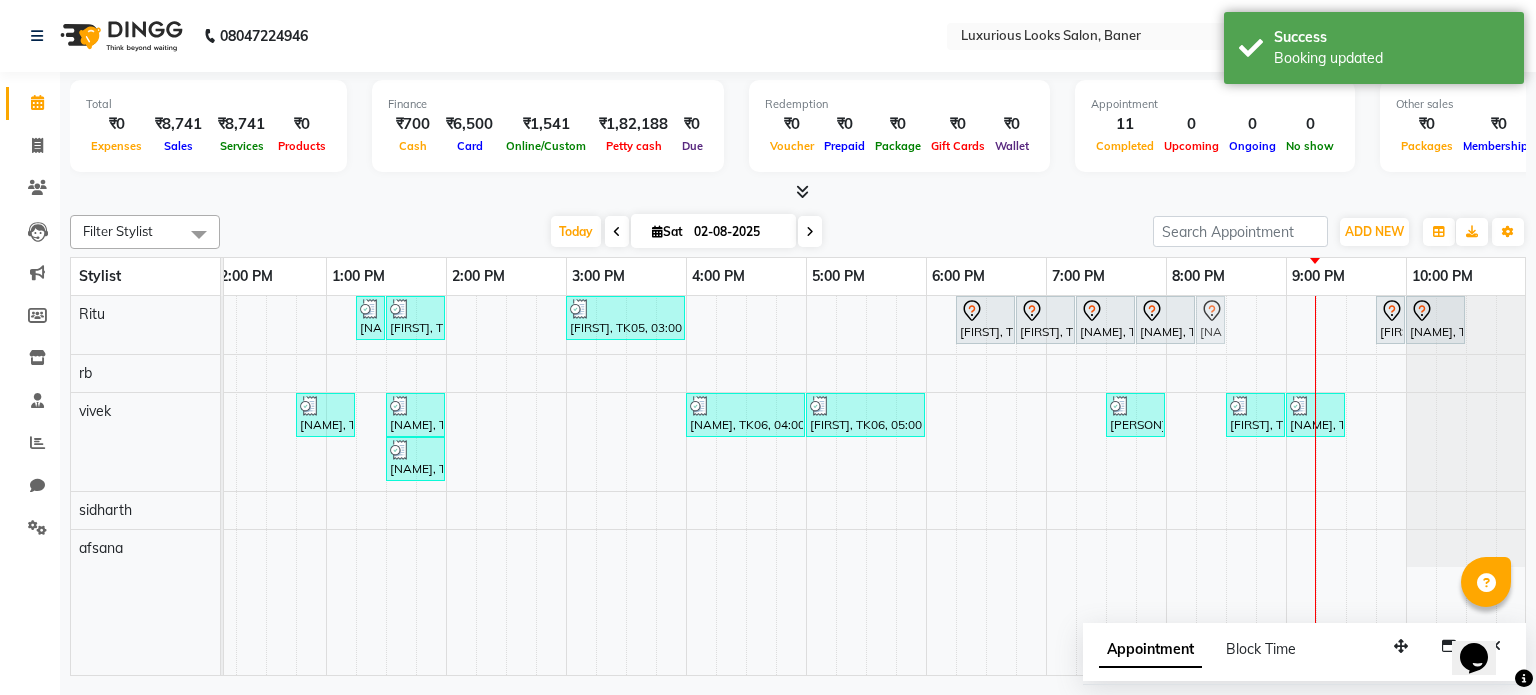 drag, startPoint x: 1353, startPoint y: 311, endPoint x: 1215, endPoint y: 318, distance: 138.17743 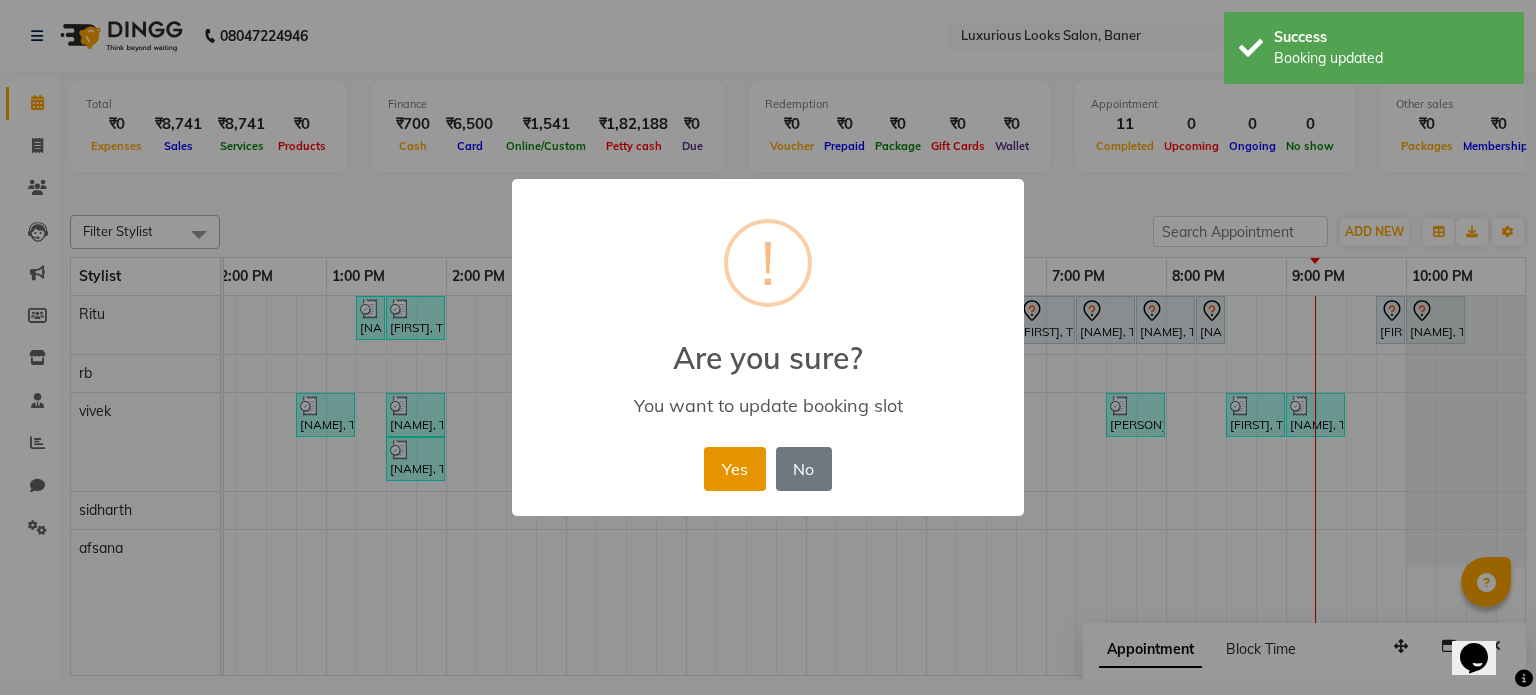 click on "Yes" at bounding box center (734, 469) 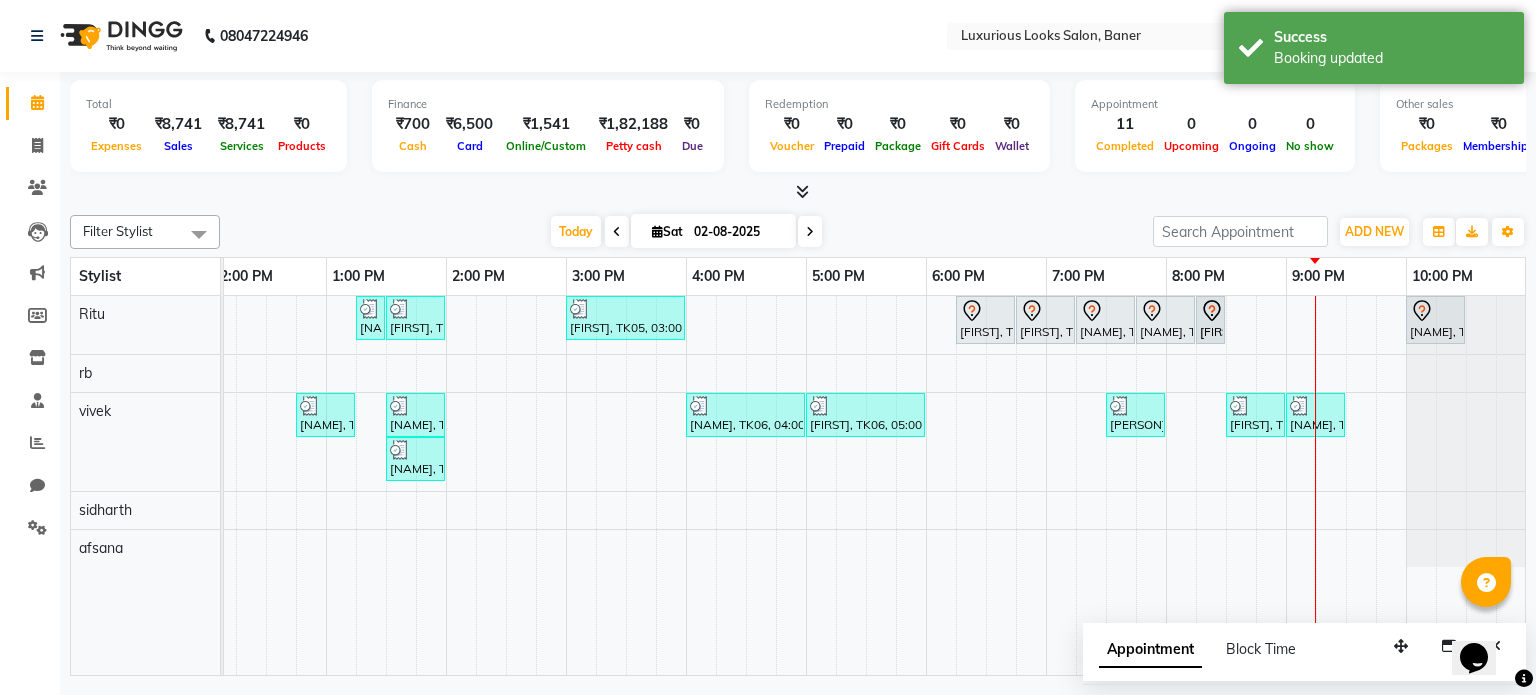 drag, startPoint x: 1386, startPoint y: 319, endPoint x: 1218, endPoint y: 320, distance: 168.00298 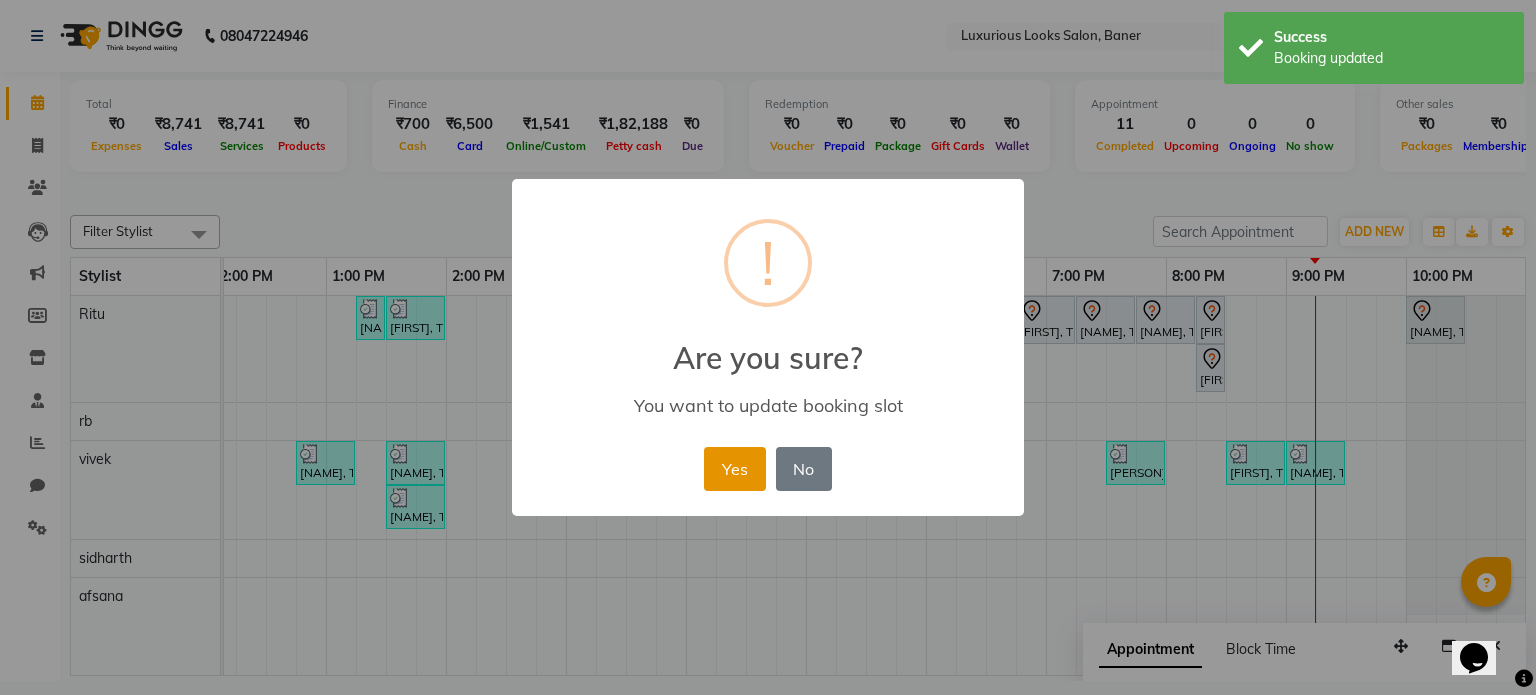 click on "Yes" at bounding box center (734, 469) 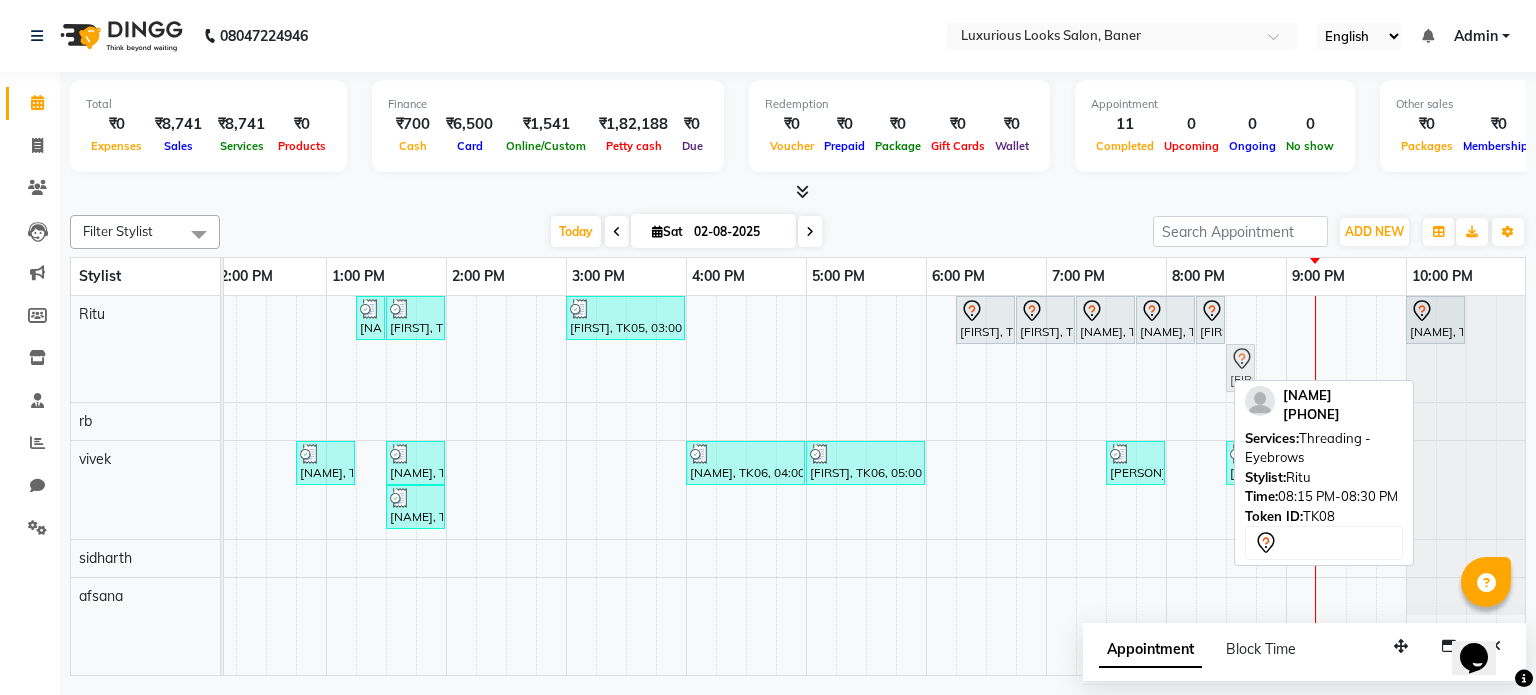 drag, startPoint x: 1208, startPoint y: 363, endPoint x: 1233, endPoint y: 307, distance: 61.326992 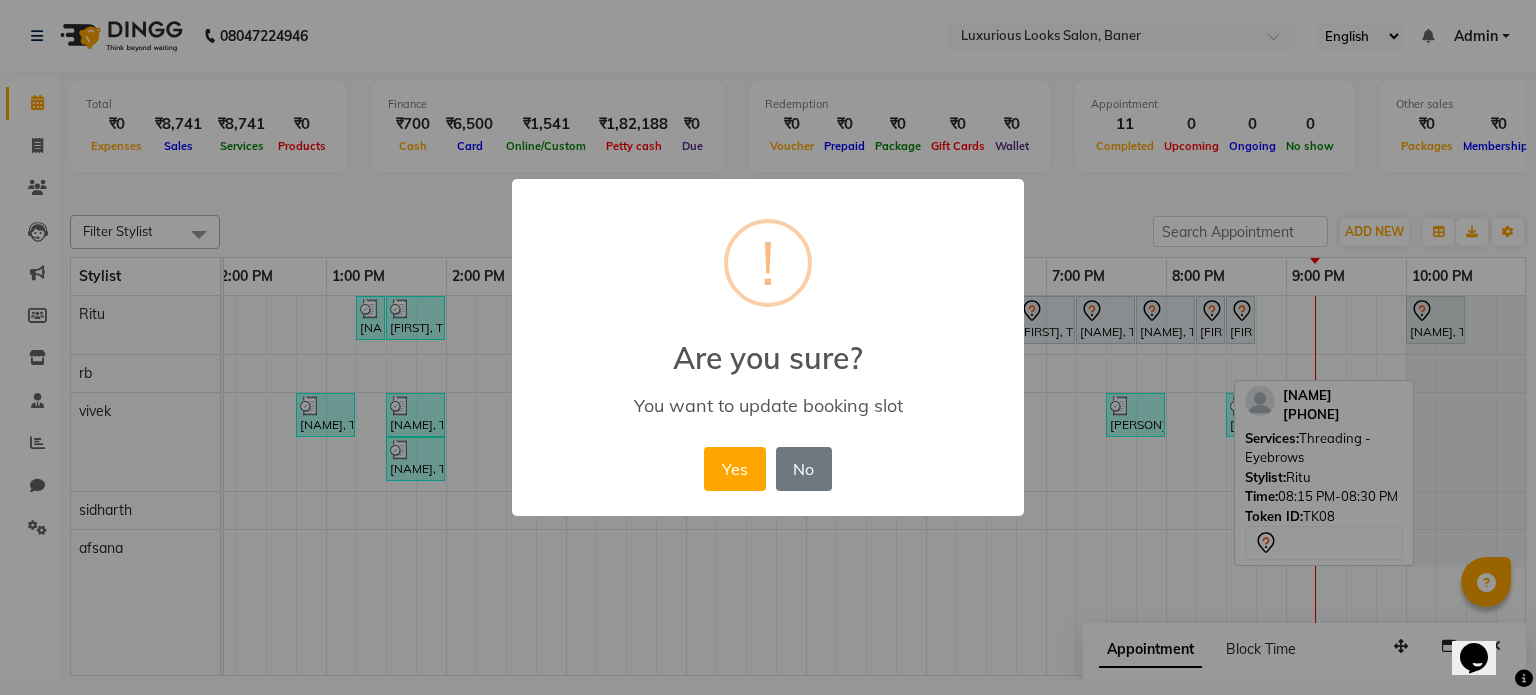 click on "× ! Are you sure? You want to update booking slot Yes No No" at bounding box center [768, 347] 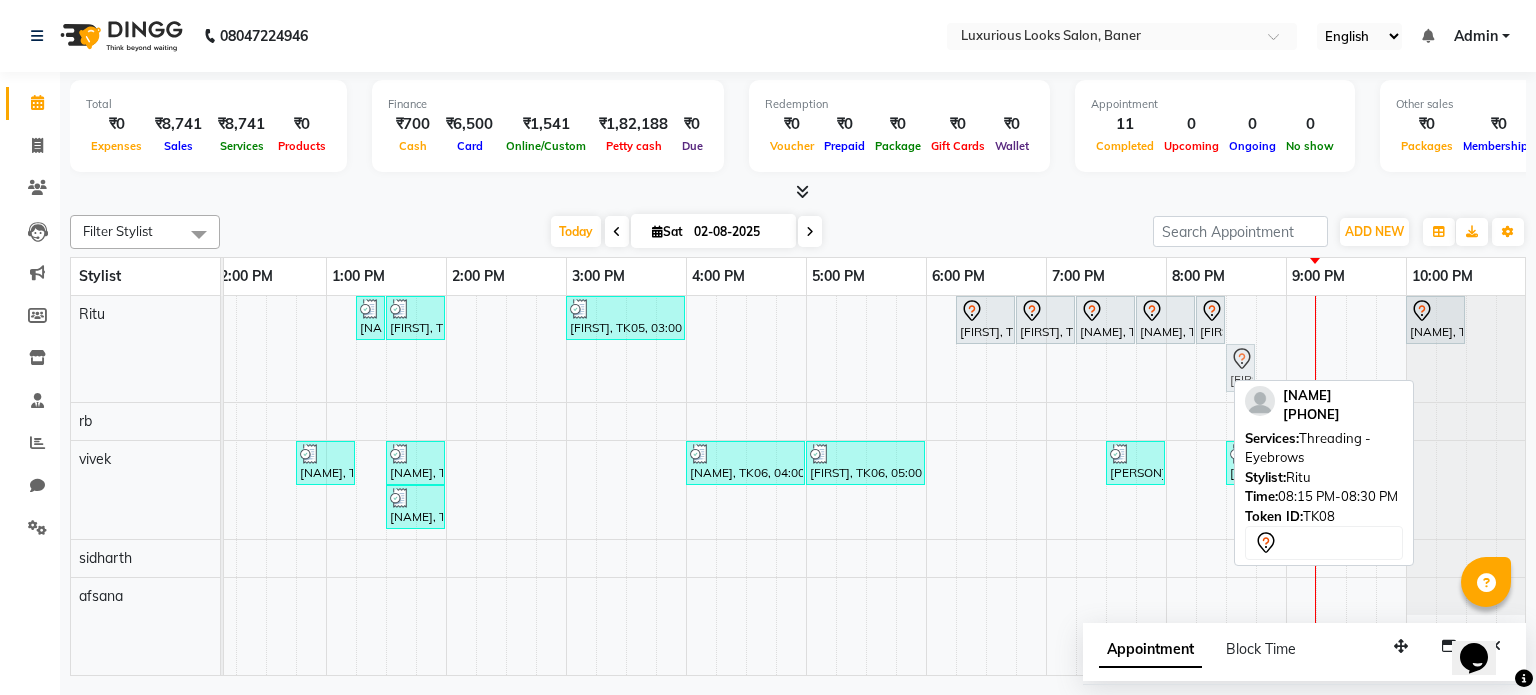 drag, startPoint x: 1210, startPoint y: 367, endPoint x: 1236, endPoint y: 349, distance: 31.622776 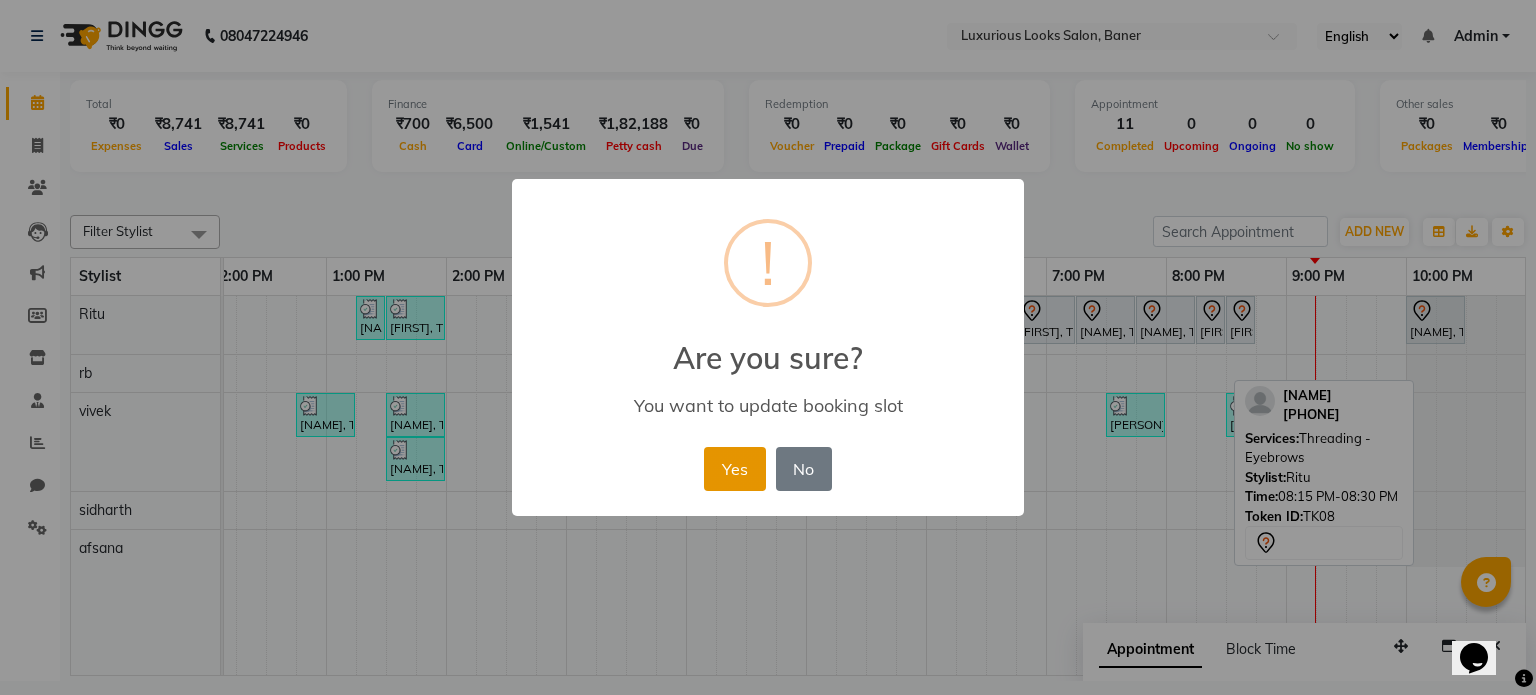 click on "Yes" at bounding box center (734, 469) 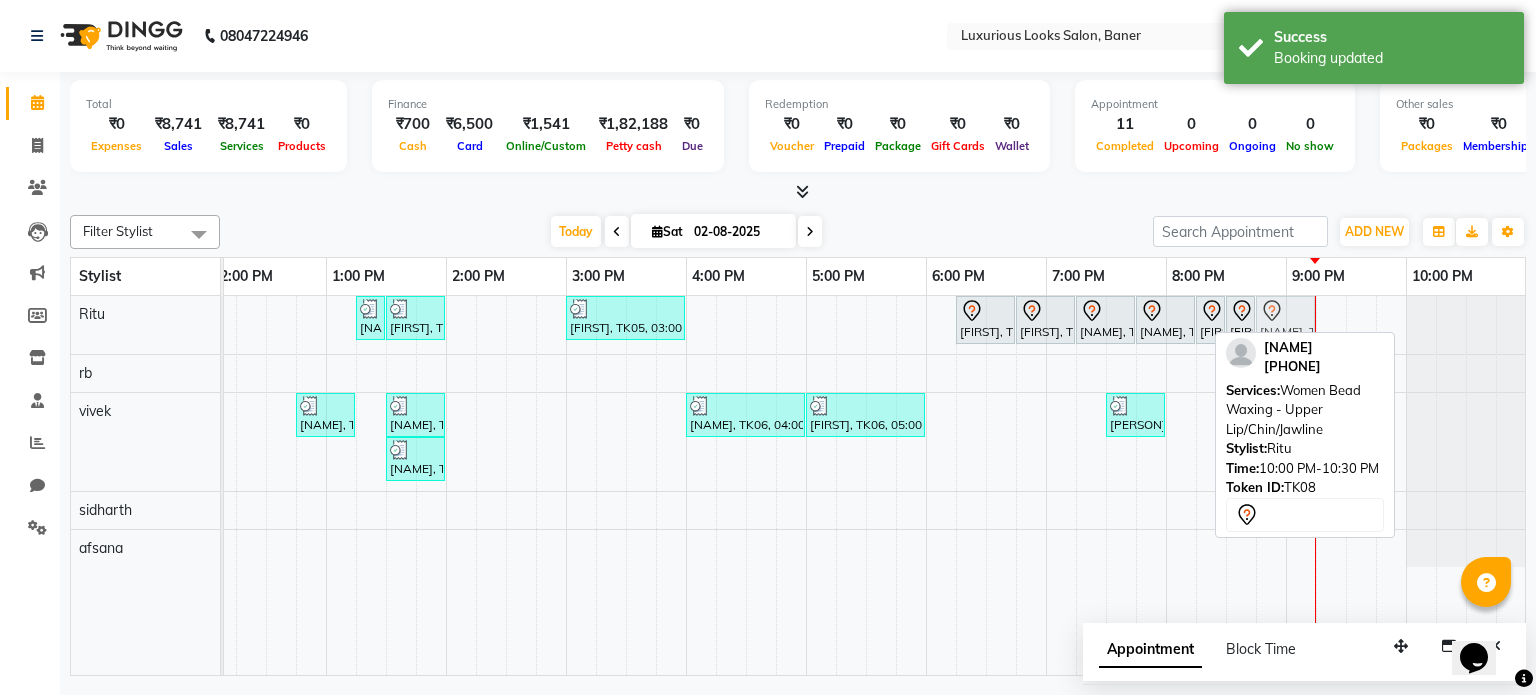 drag, startPoint x: 1414, startPoint y: 323, endPoint x: 1266, endPoint y: 319, distance: 148.05405 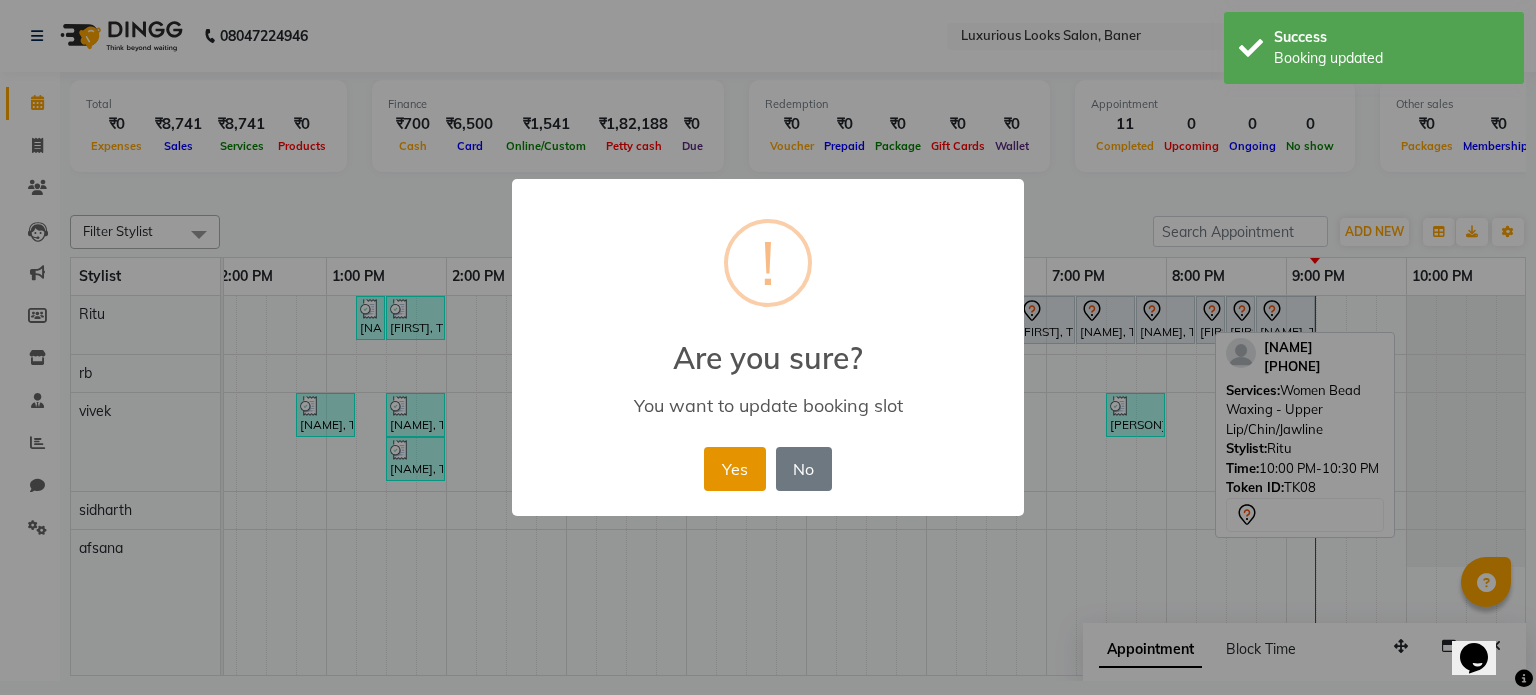 click on "Yes" at bounding box center [734, 469] 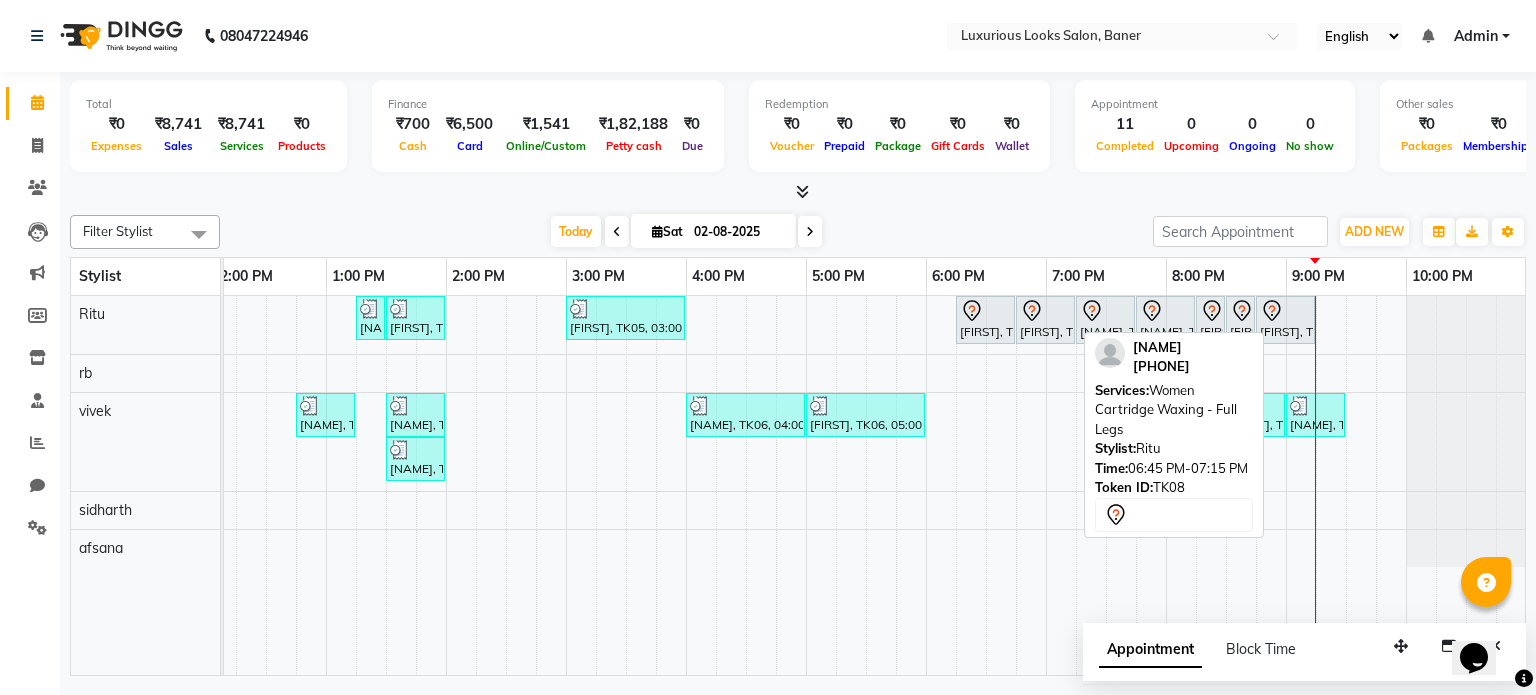 click at bounding box center (1045, 311) 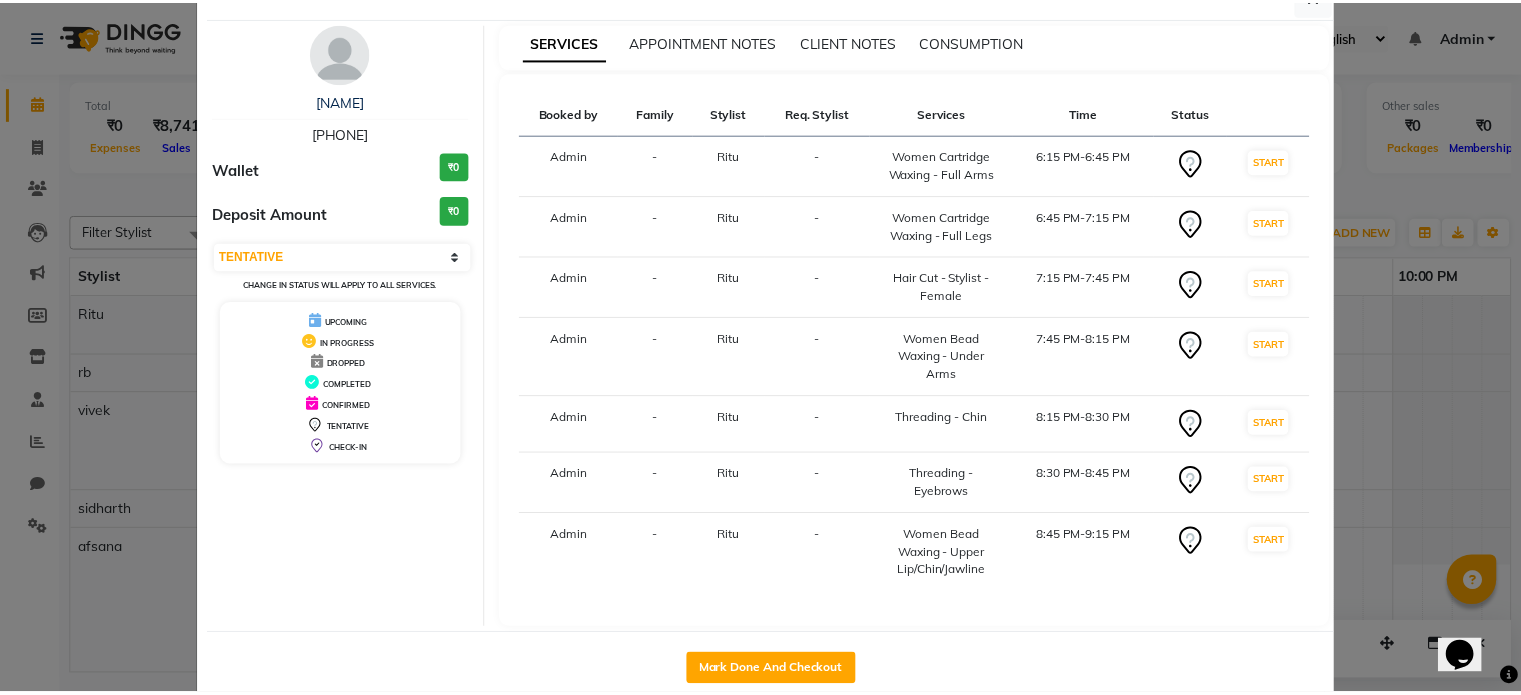 scroll, scrollTop: 92, scrollLeft: 0, axis: vertical 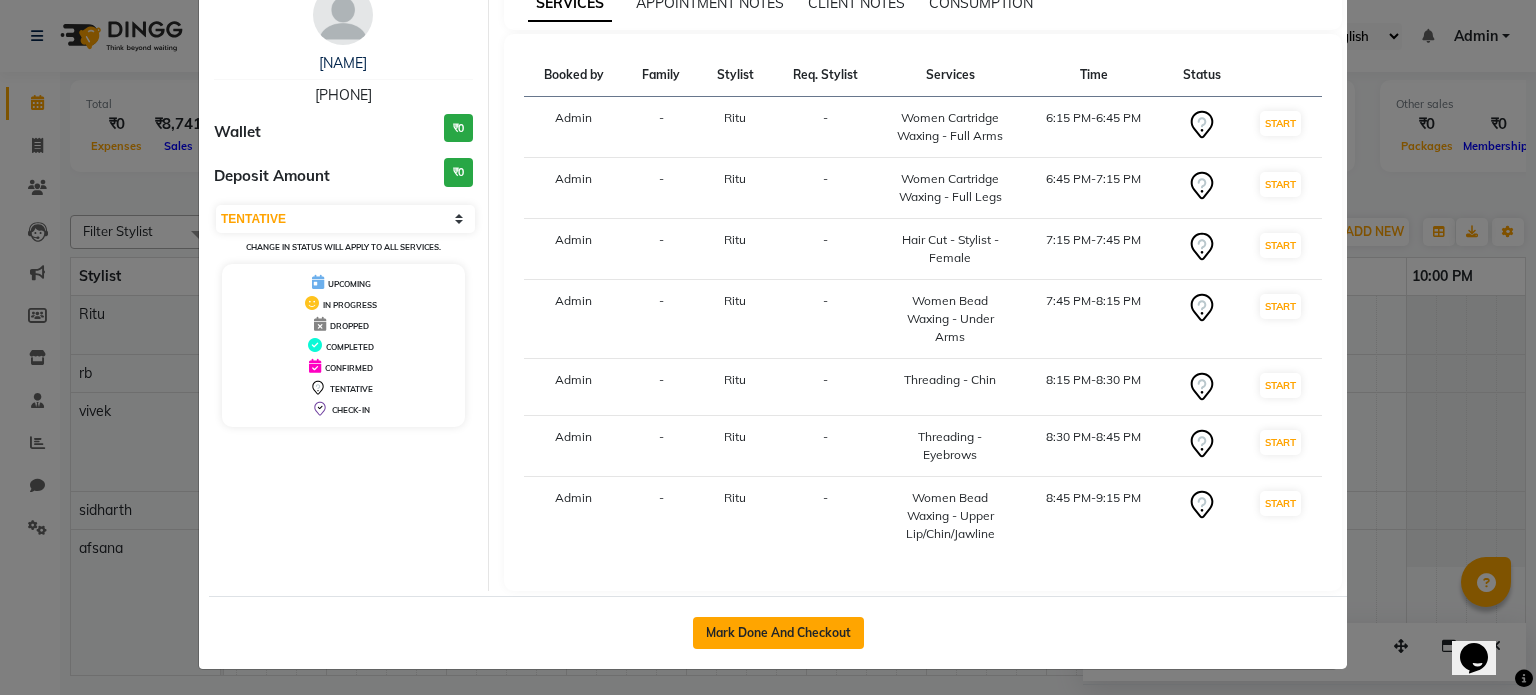 click on "Mark Done And Checkout" 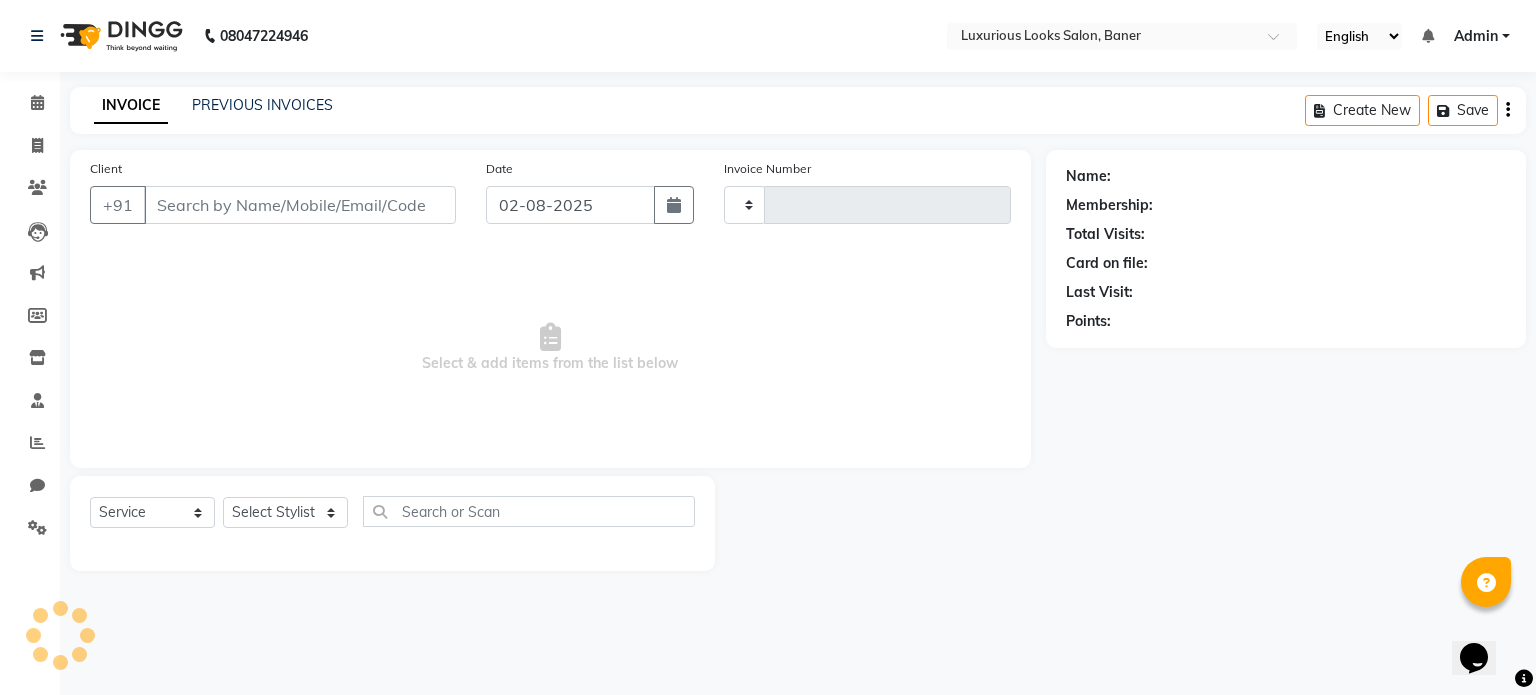 type on "0566" 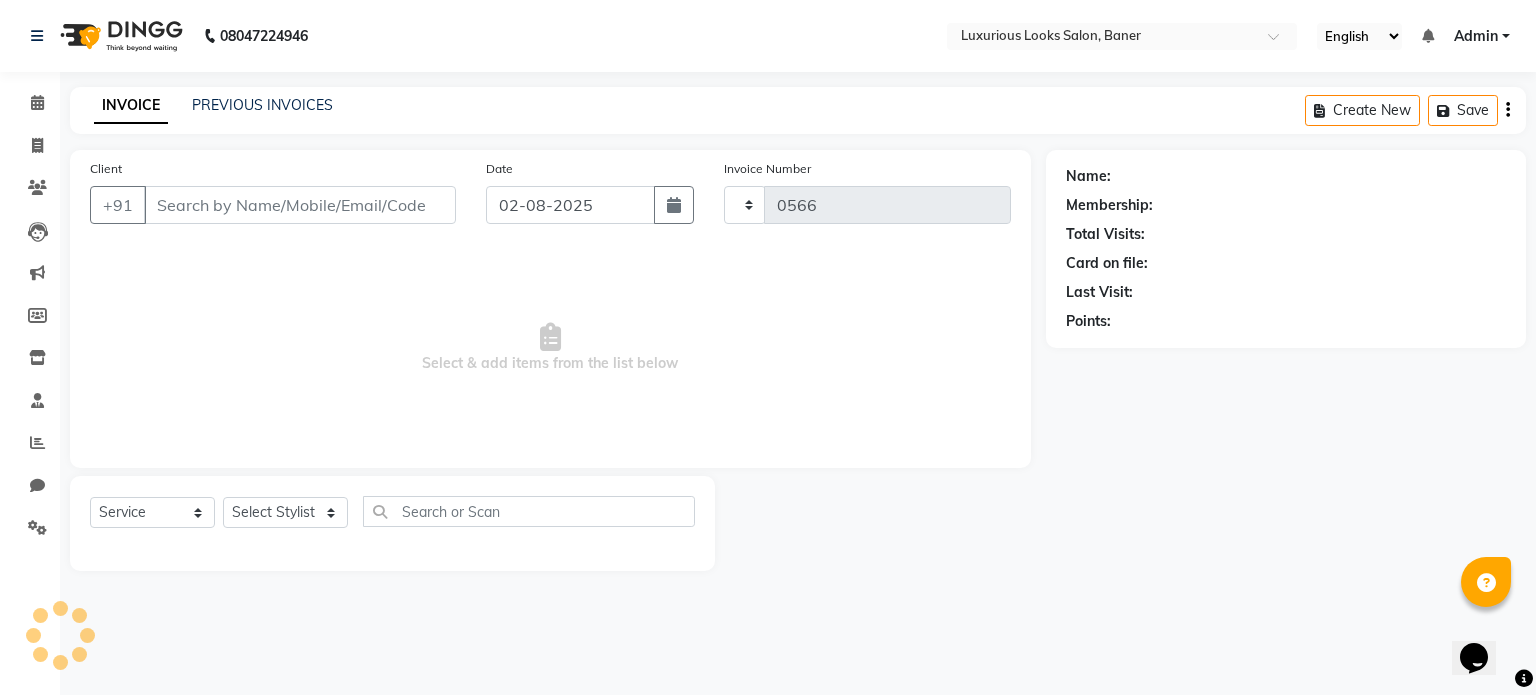 select on "7573" 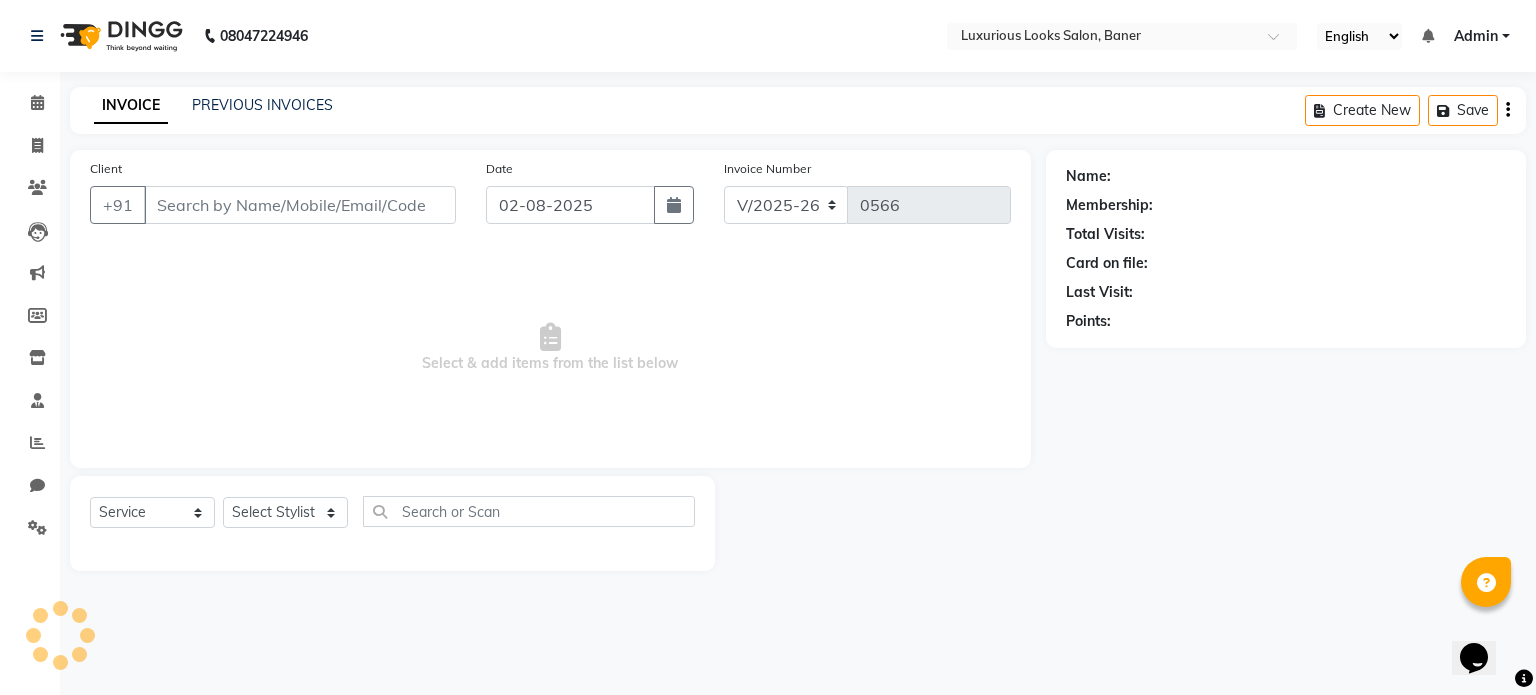type on "[PHONE]" 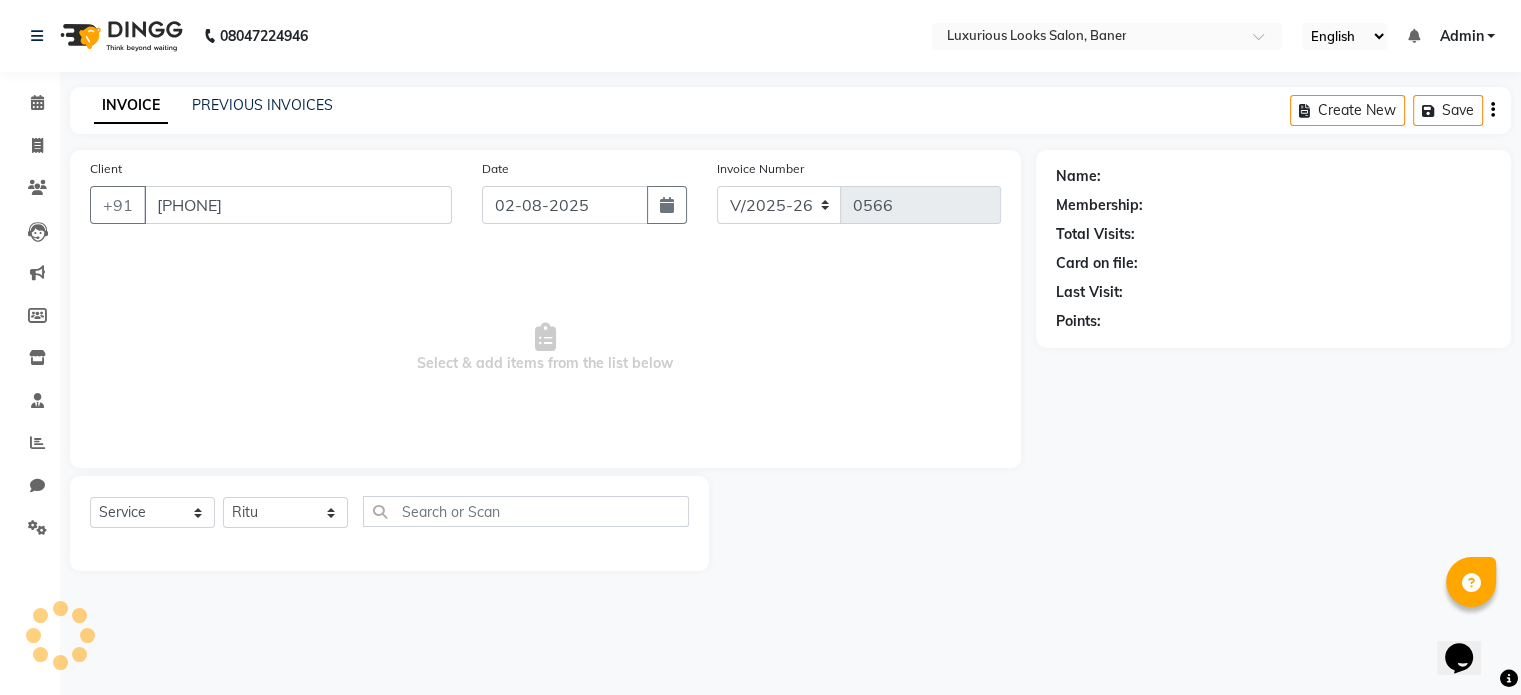 select on "1: Object" 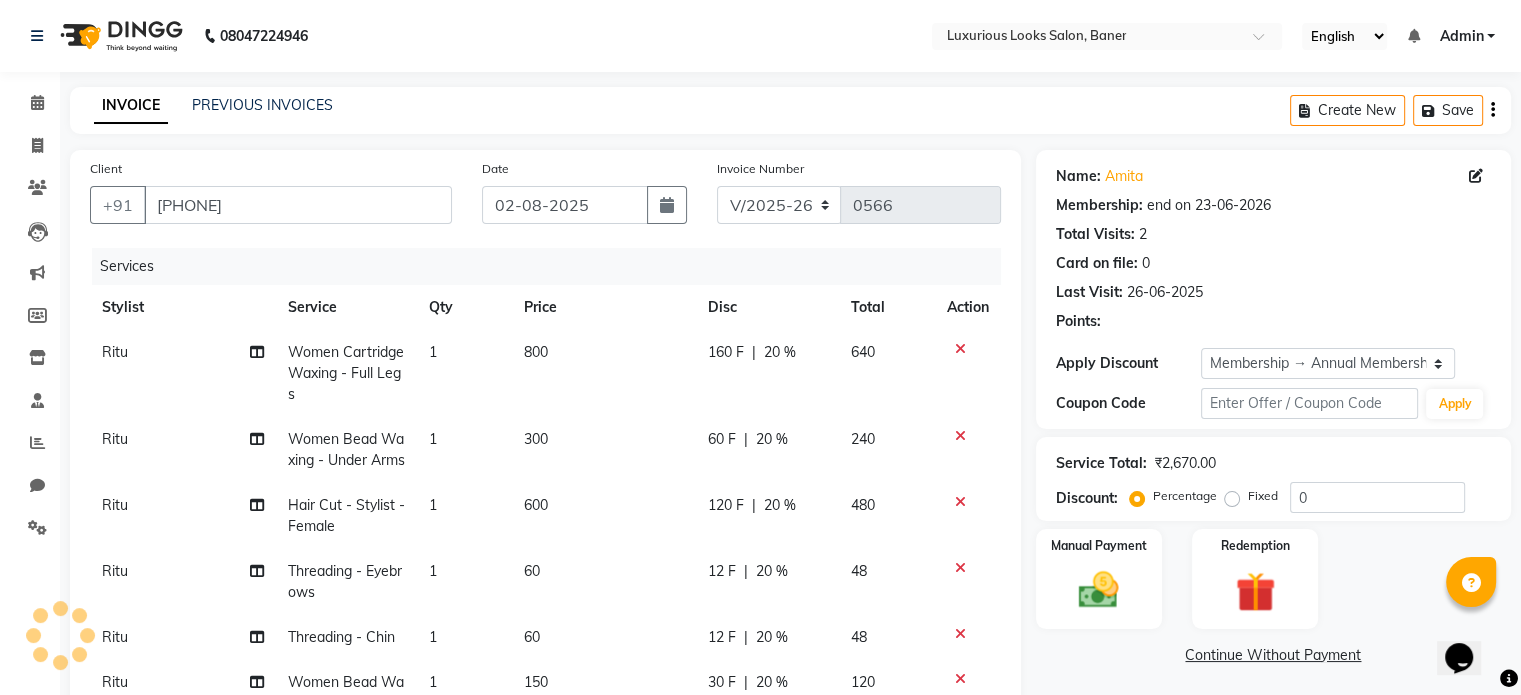 type on "20" 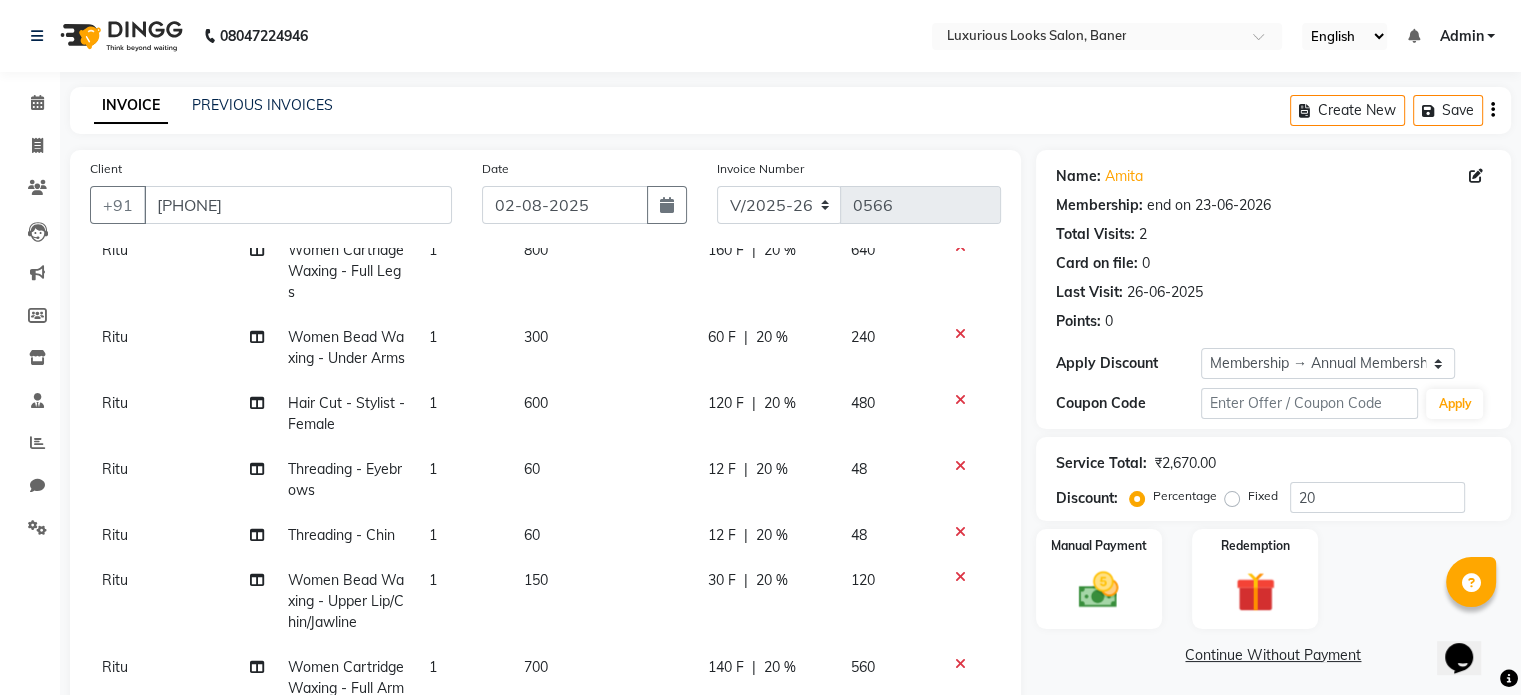 scroll, scrollTop: 138, scrollLeft: 0, axis: vertical 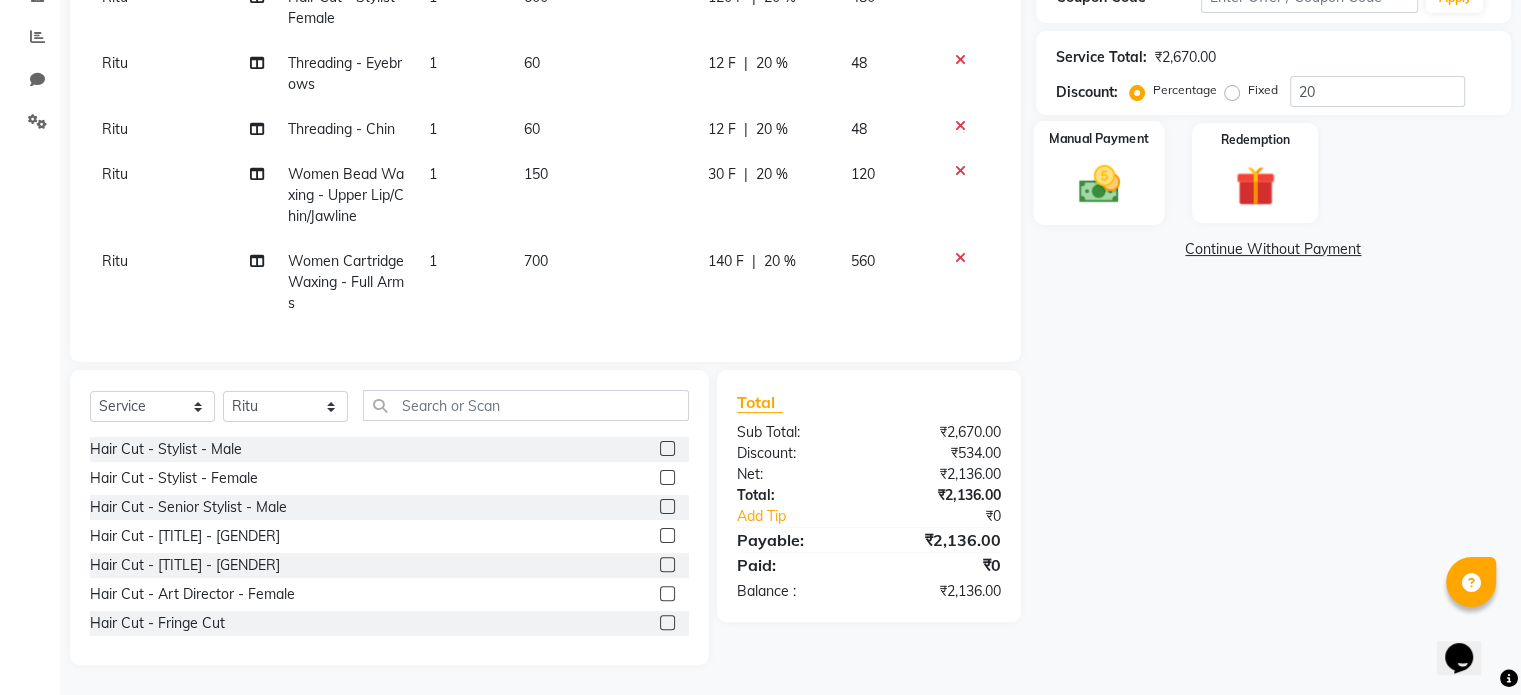 click 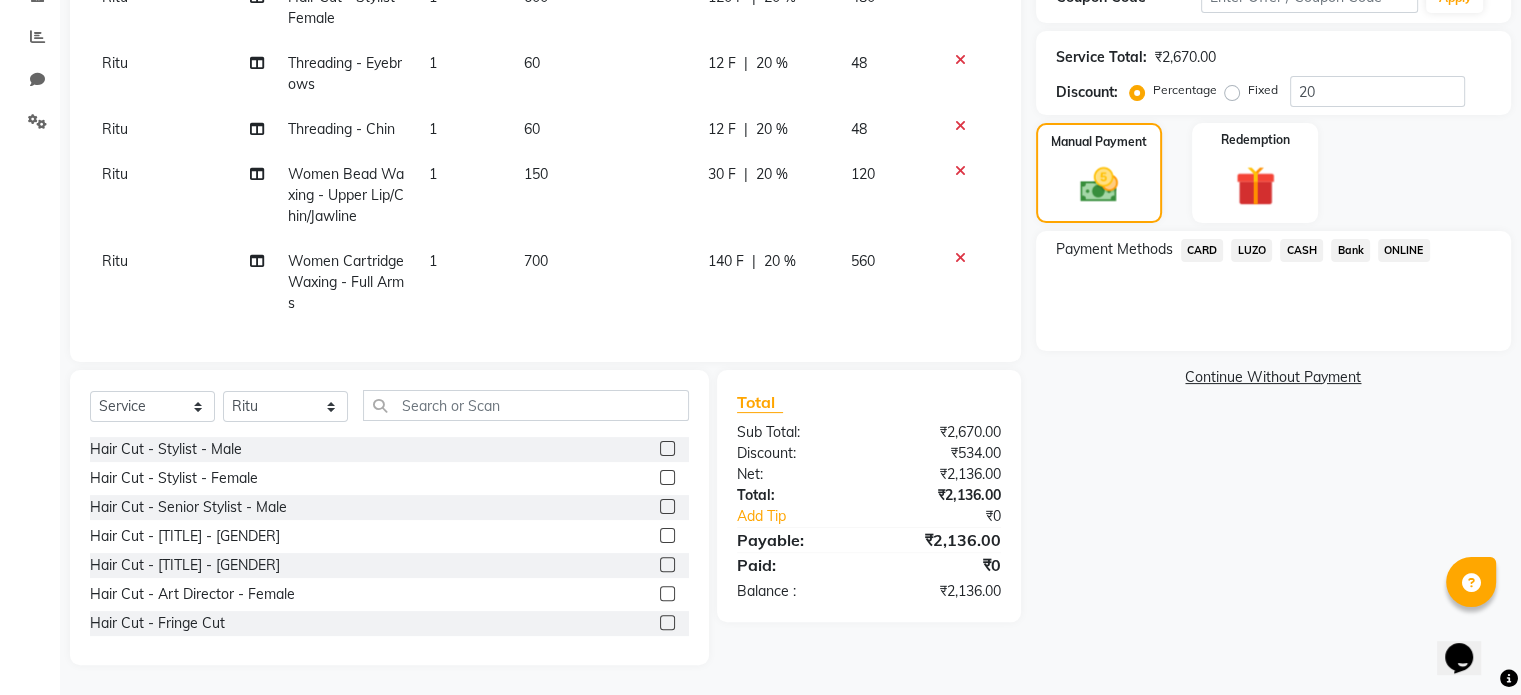 click on "ONLINE" 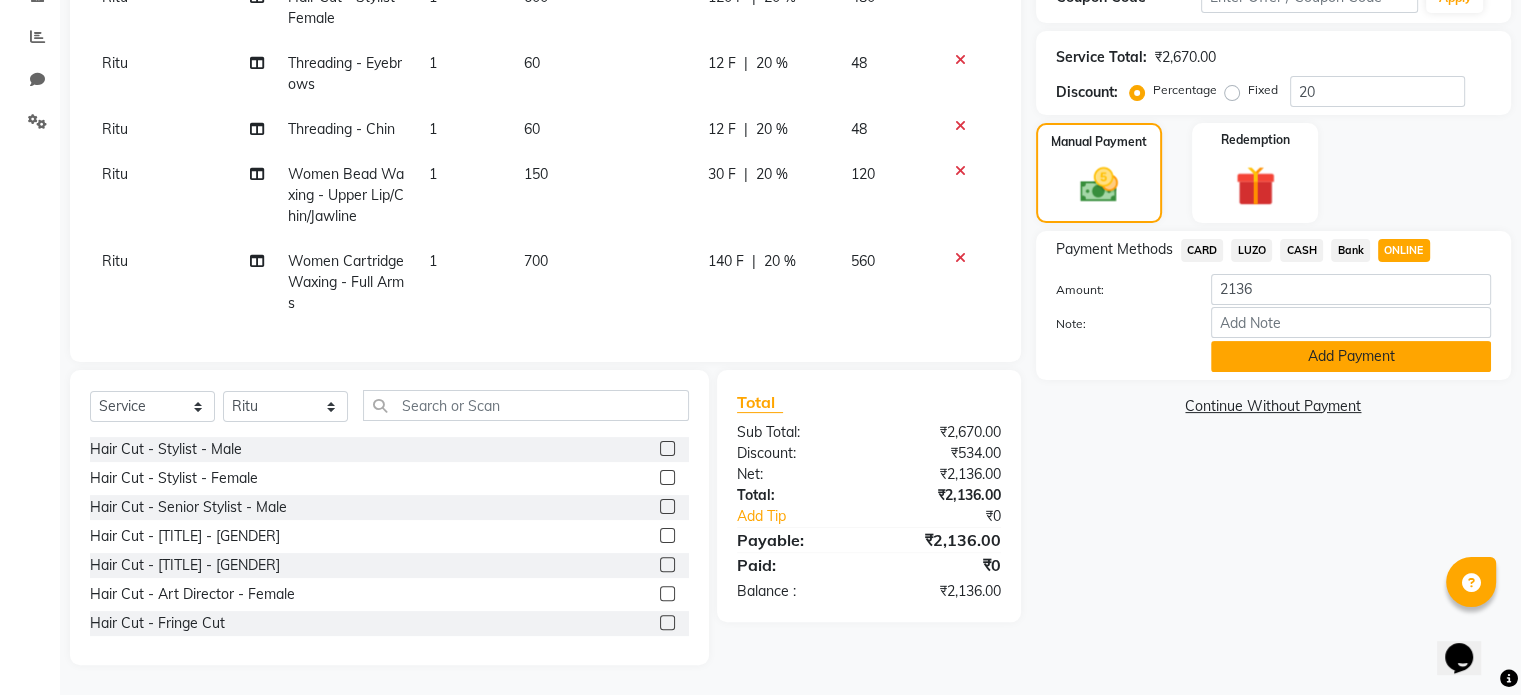 click on "Add Payment" 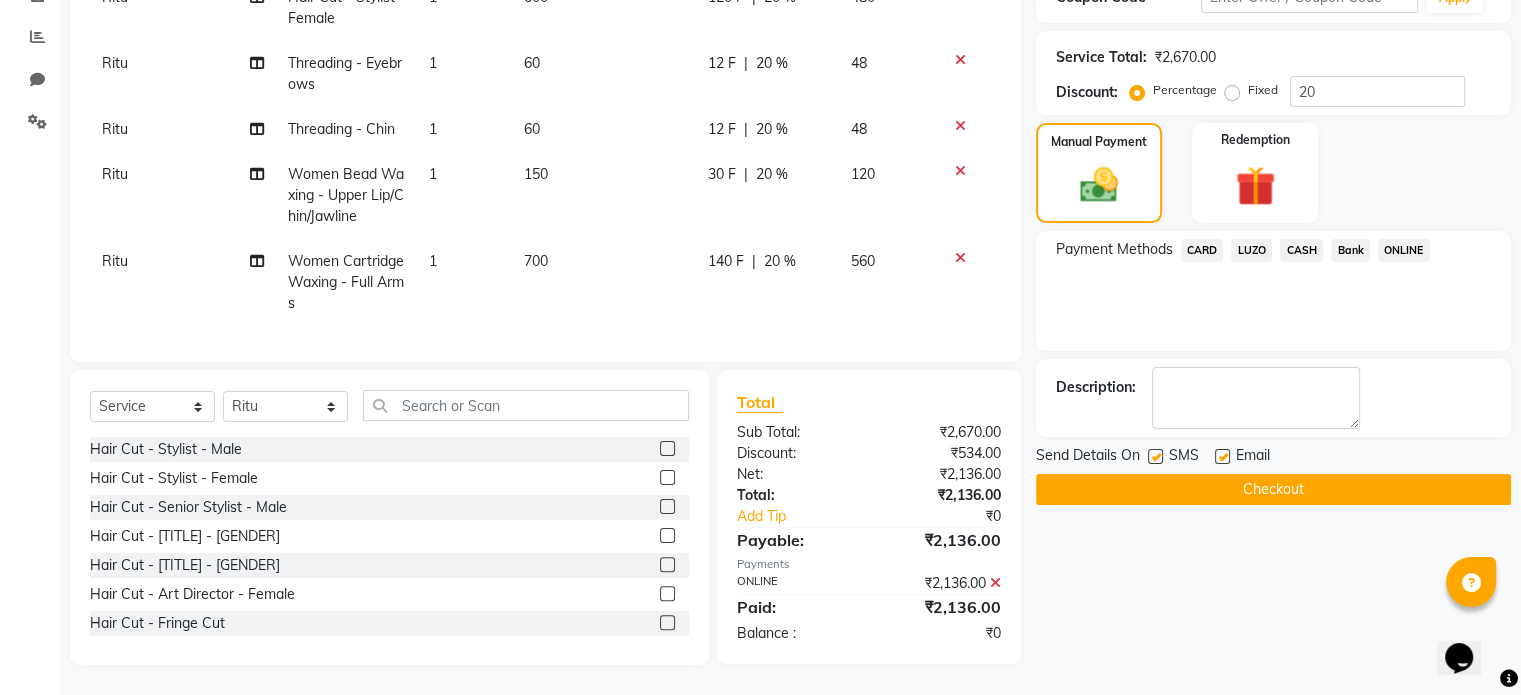 click on "Checkout" 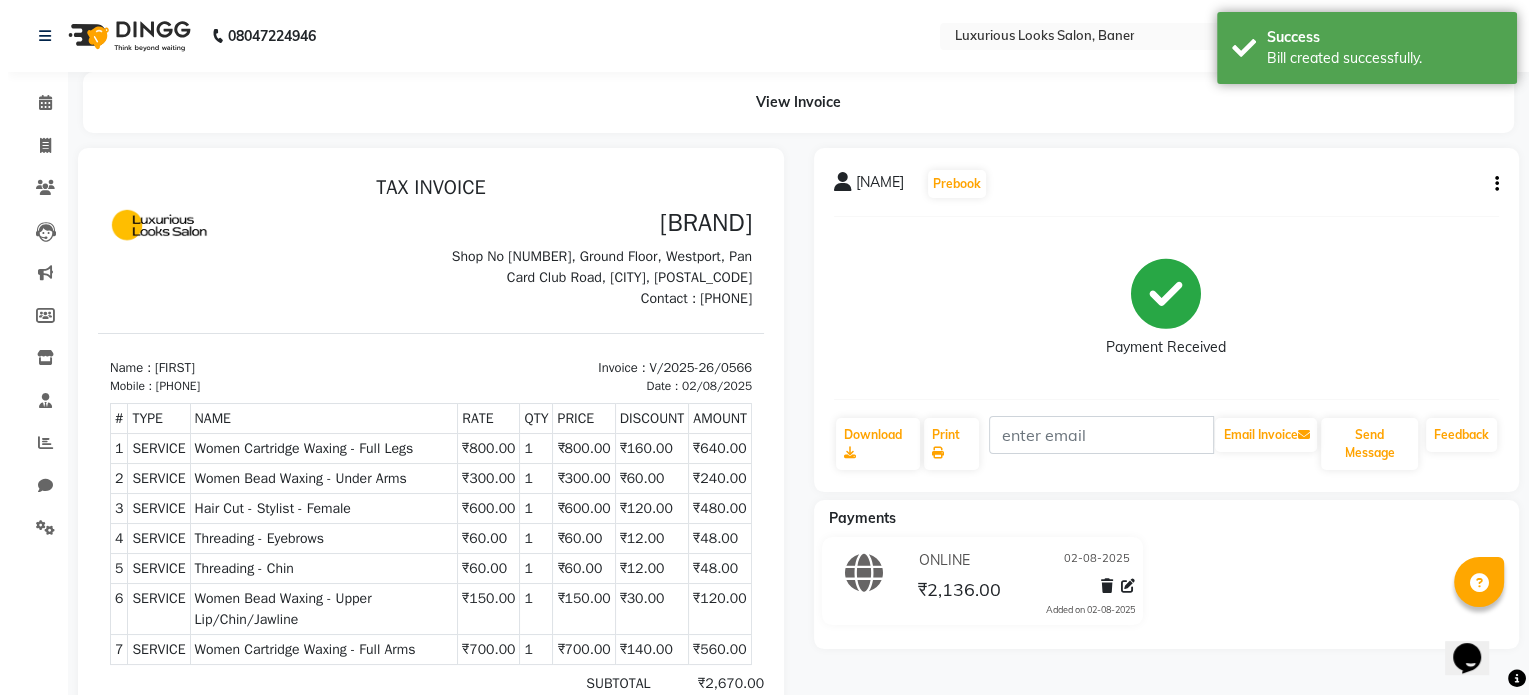 scroll, scrollTop: 0, scrollLeft: 0, axis: both 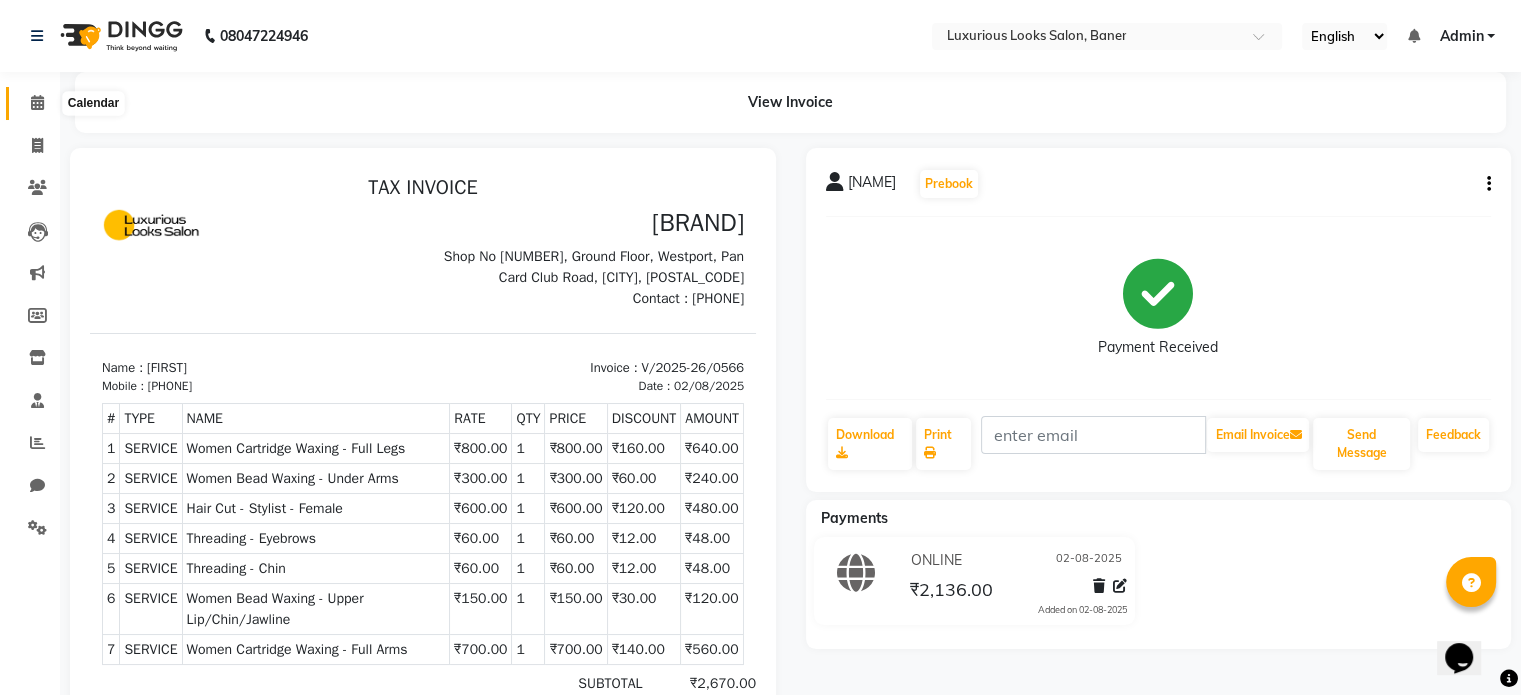 click 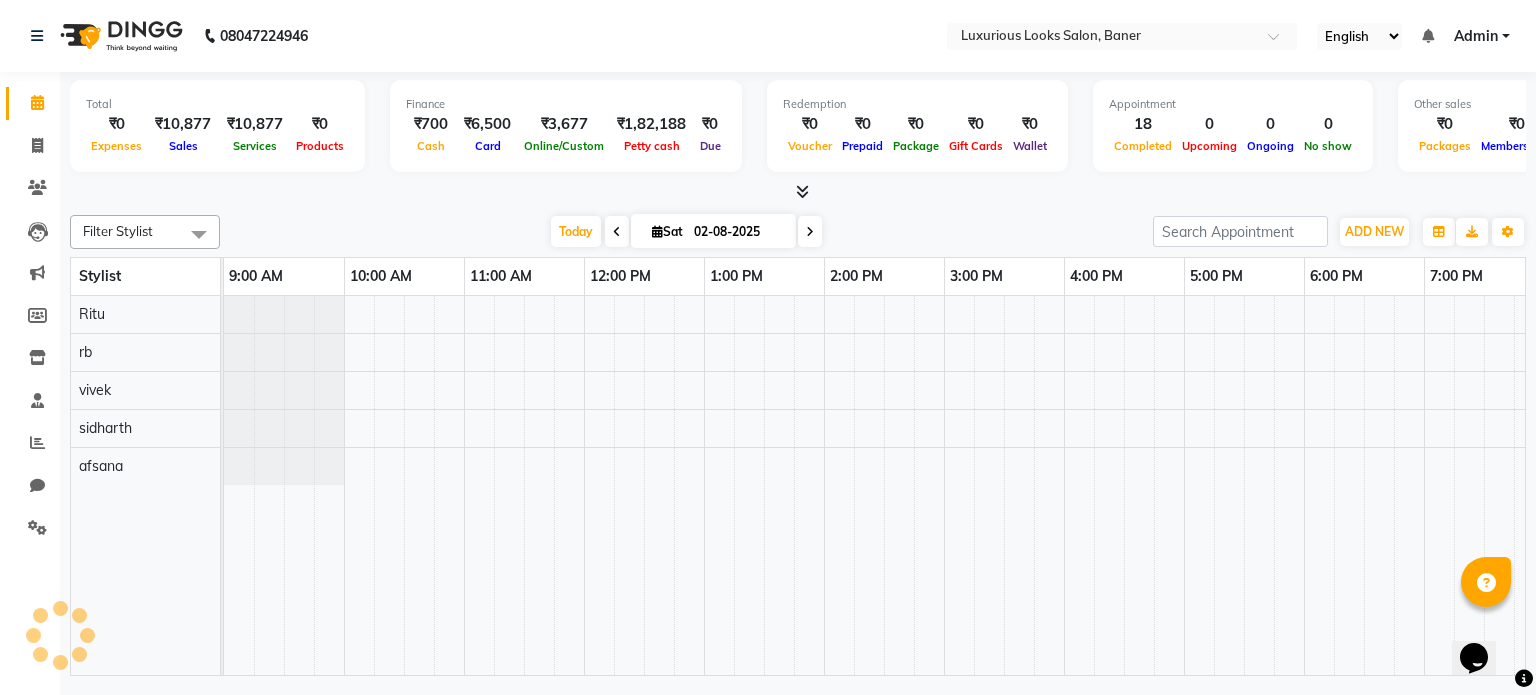 scroll, scrollTop: 0, scrollLeft: 378, axis: horizontal 